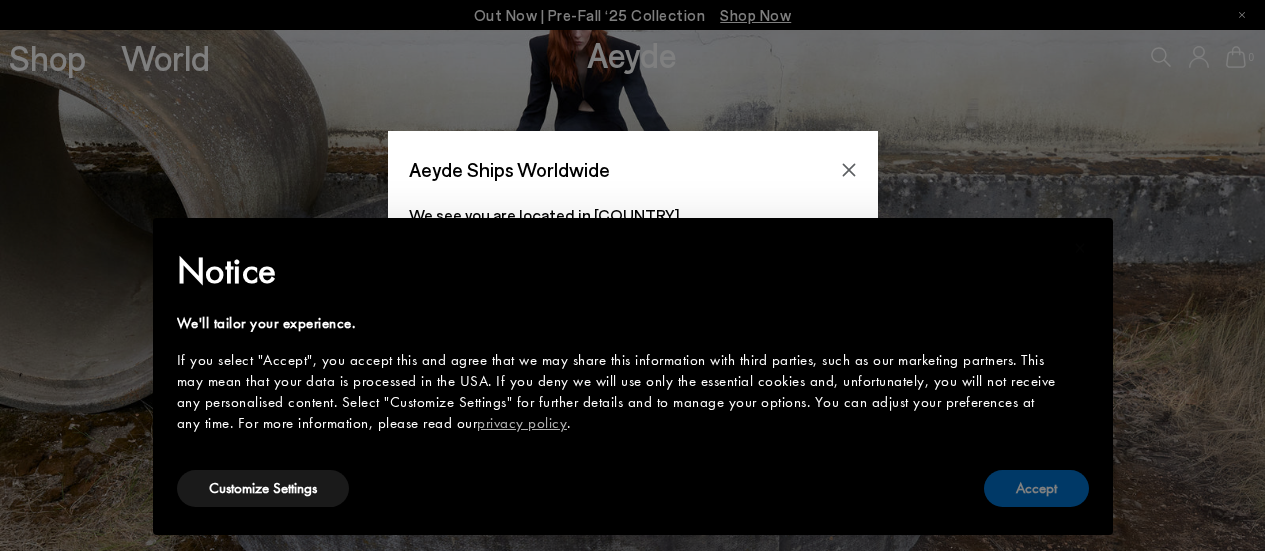 scroll, scrollTop: 0, scrollLeft: 0, axis: both 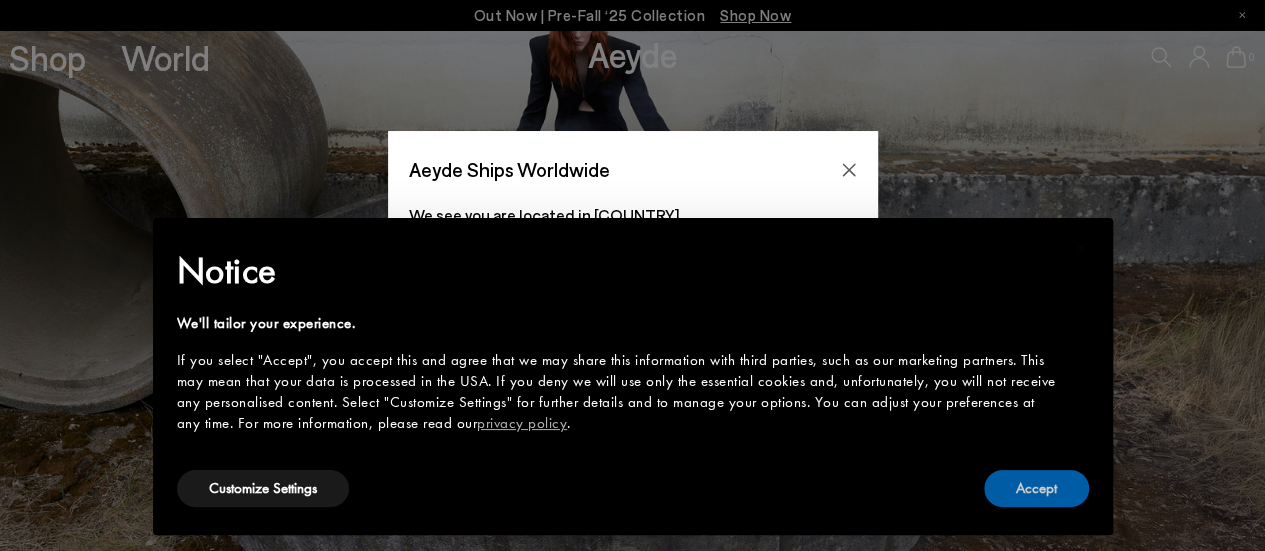 click on "Accept" at bounding box center (1036, 488) 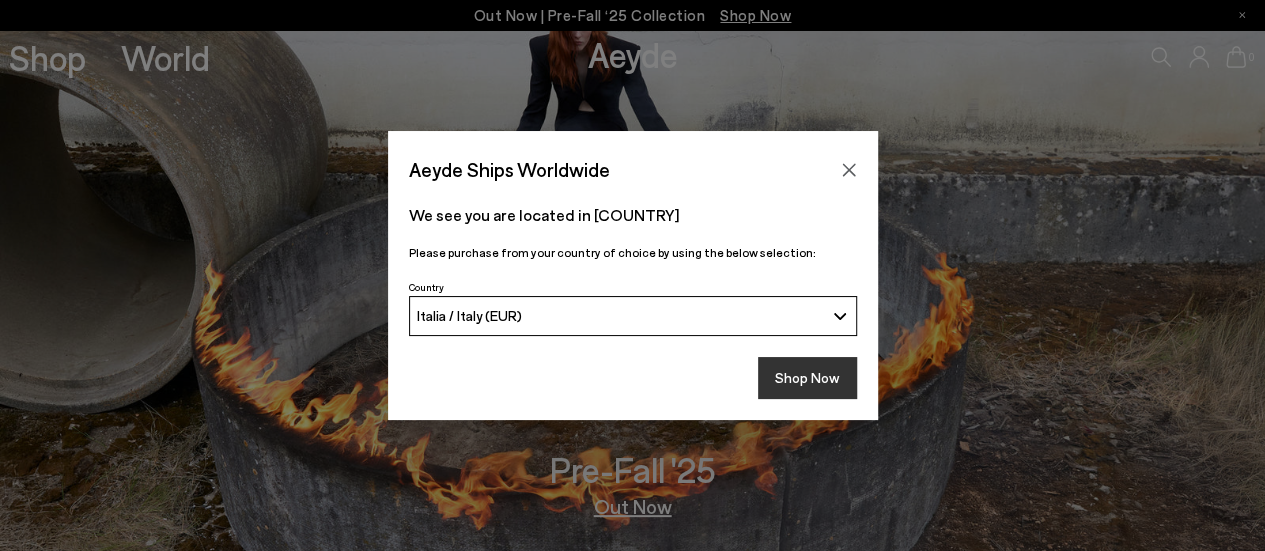 click on "Shop Now" at bounding box center (807, 378) 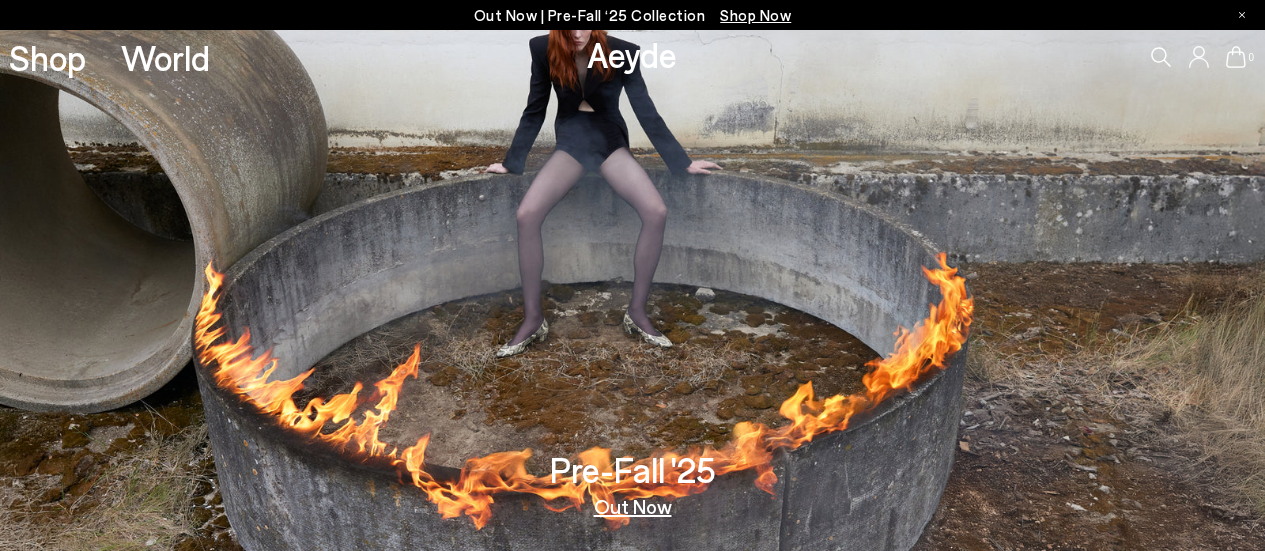 scroll, scrollTop: 0, scrollLeft: 0, axis: both 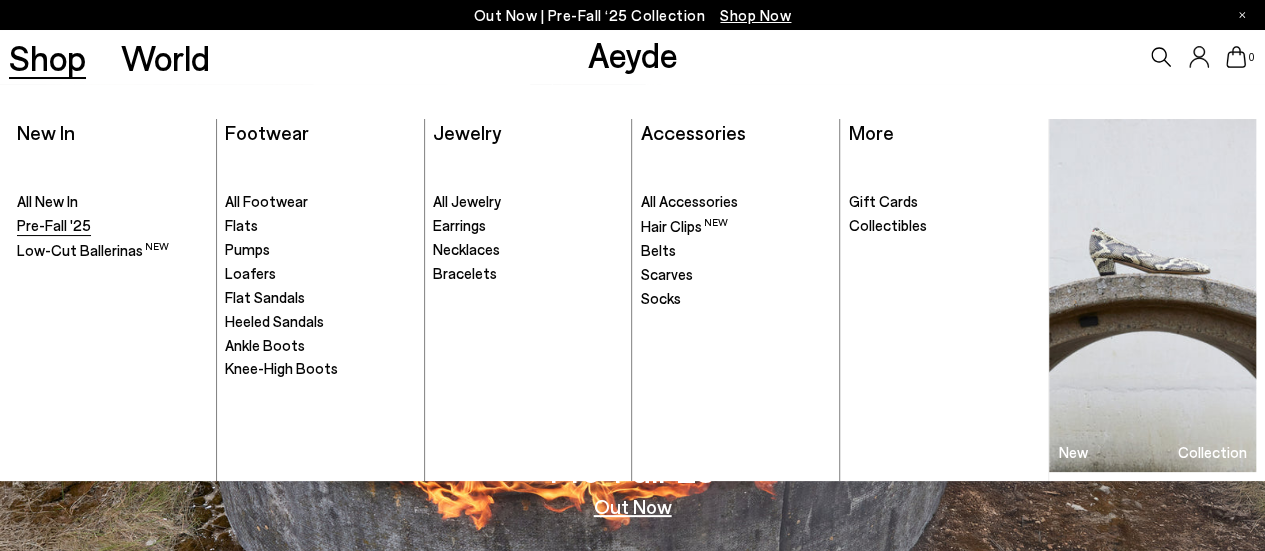 click on "Pre-Fall '25" at bounding box center [54, 225] 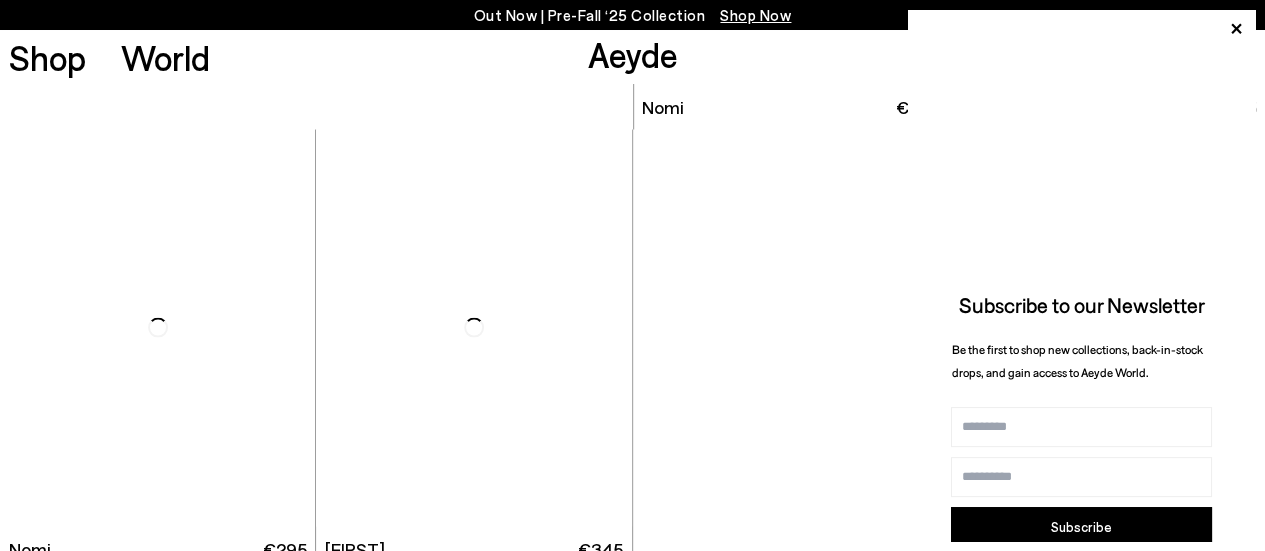 scroll, scrollTop: 5900, scrollLeft: 0, axis: vertical 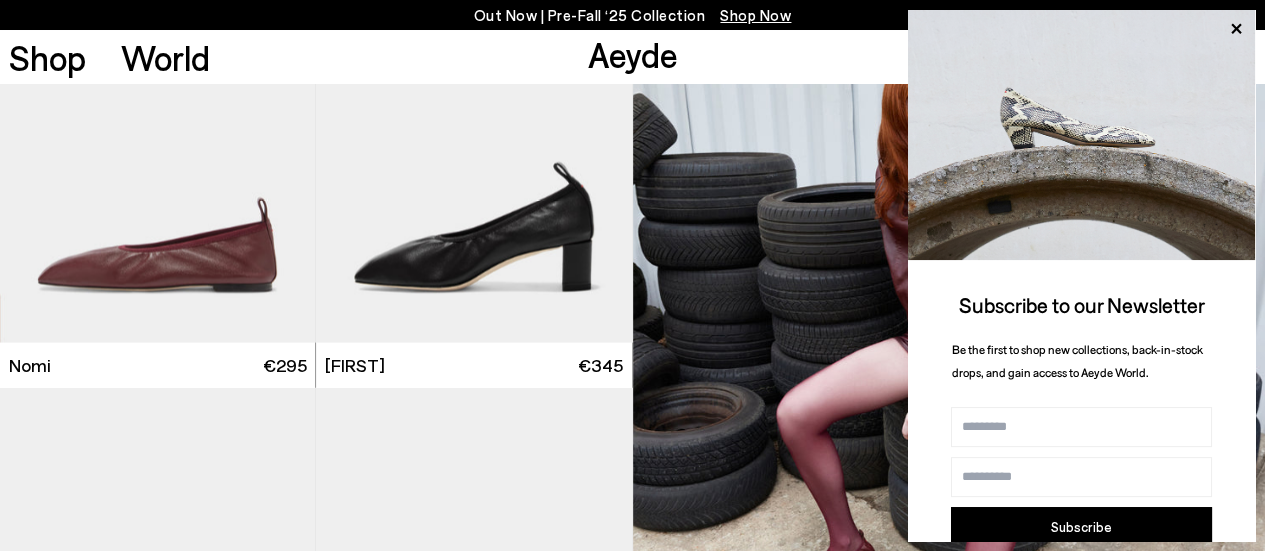 click 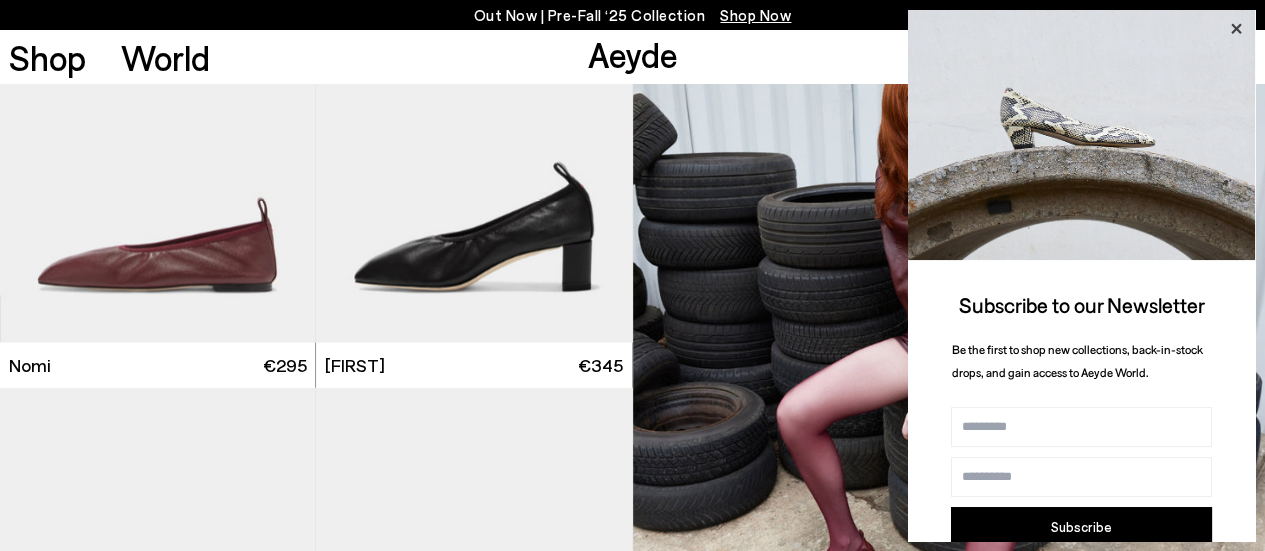 click 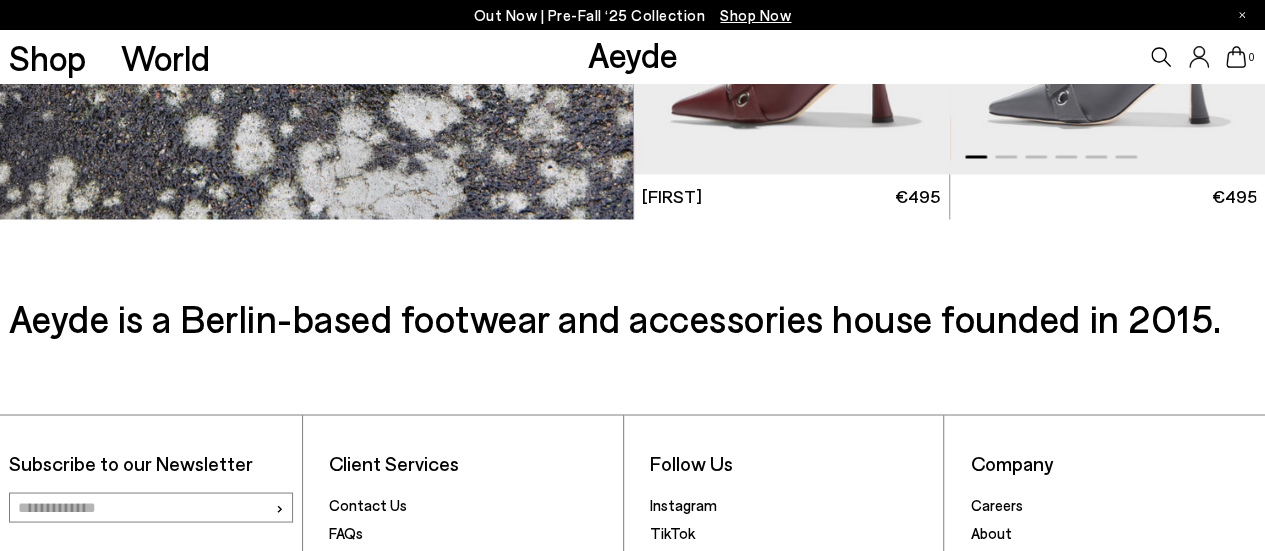 scroll, scrollTop: 9100, scrollLeft: 0, axis: vertical 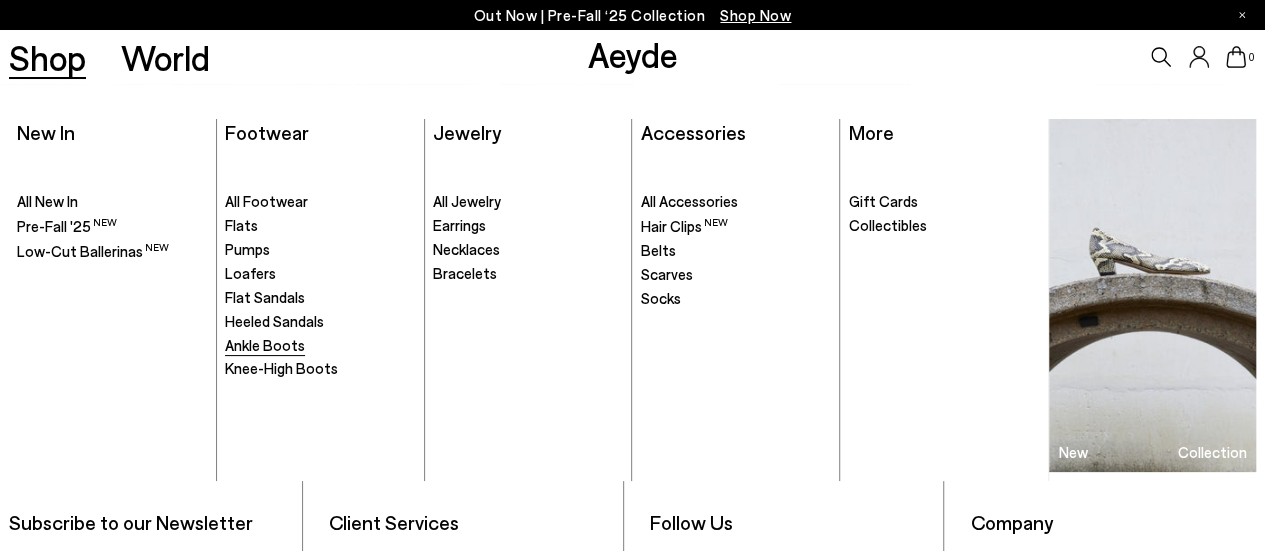 click on "Ankle Boots" at bounding box center (265, 345) 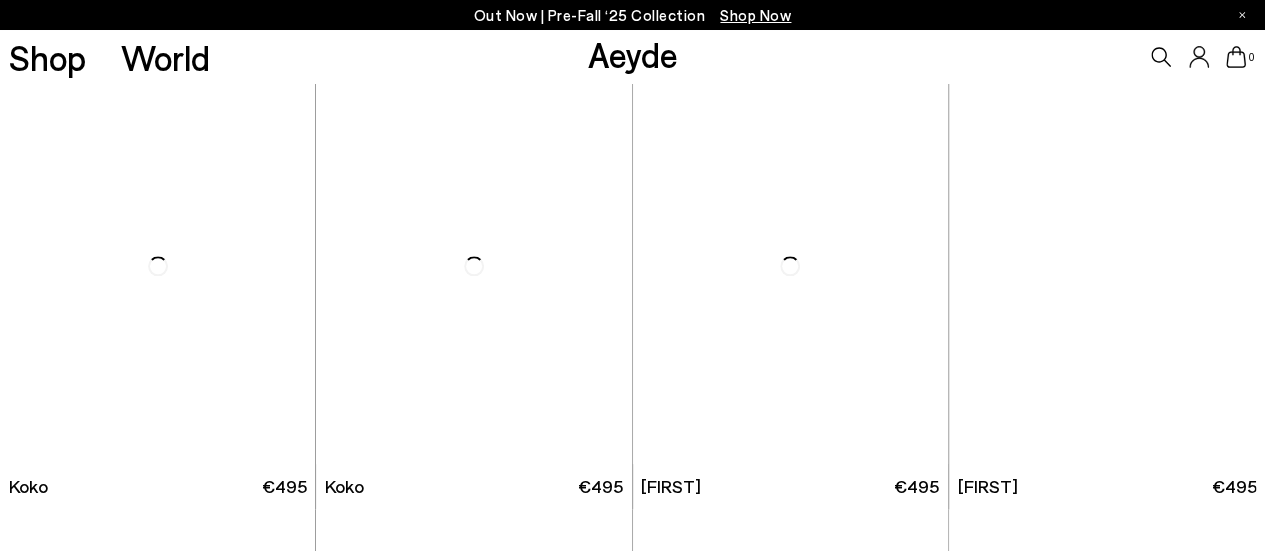 scroll, scrollTop: 1300, scrollLeft: 0, axis: vertical 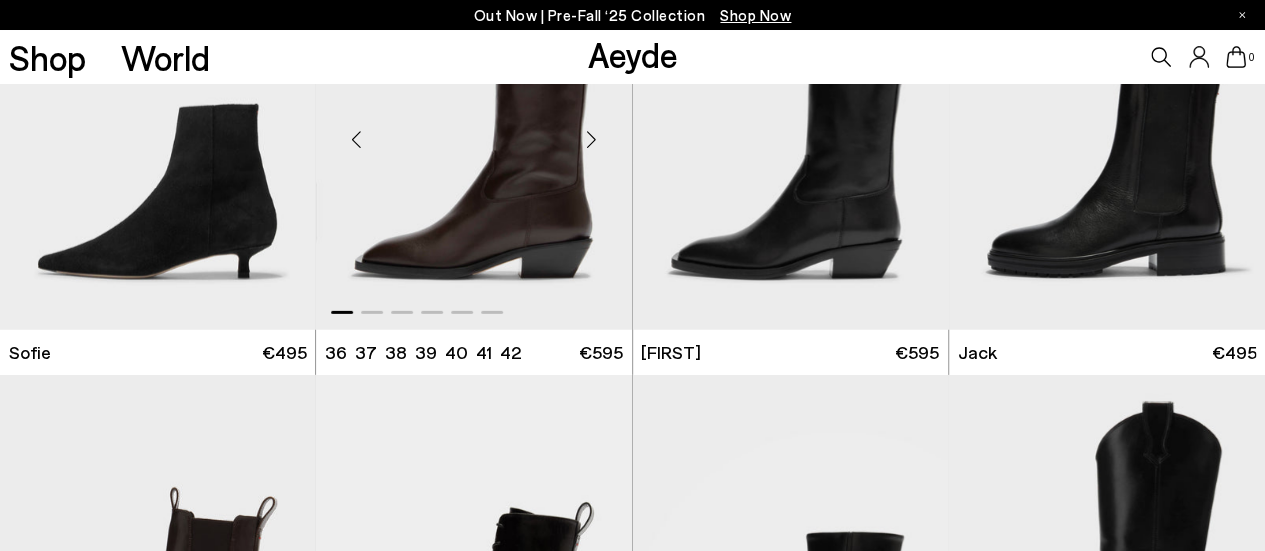 click at bounding box center (474, 131) 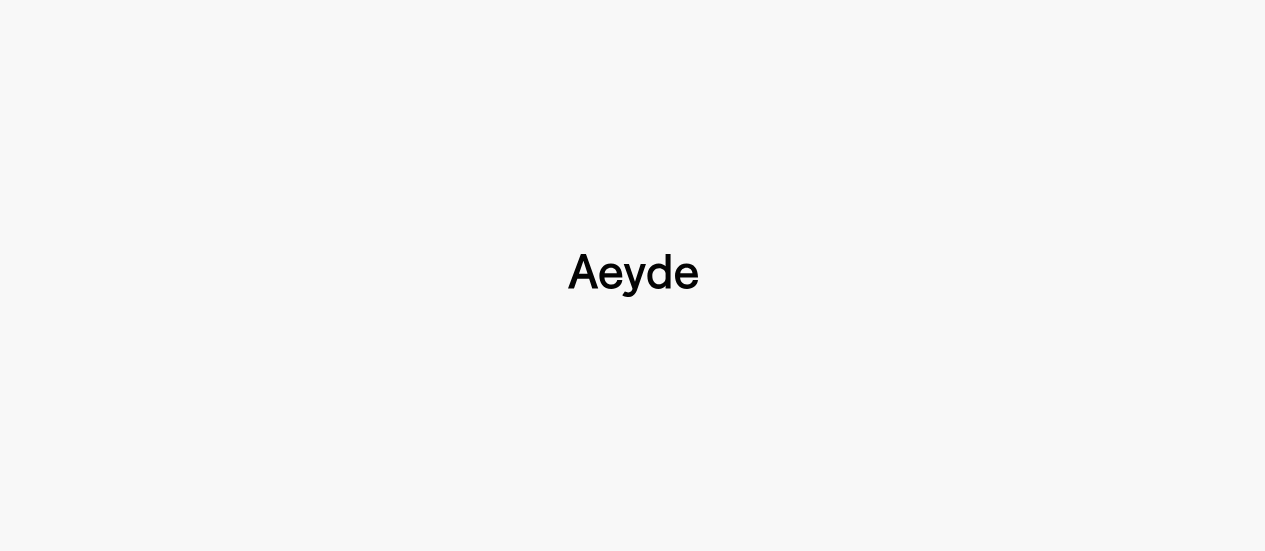 scroll, scrollTop: 0, scrollLeft: 0, axis: both 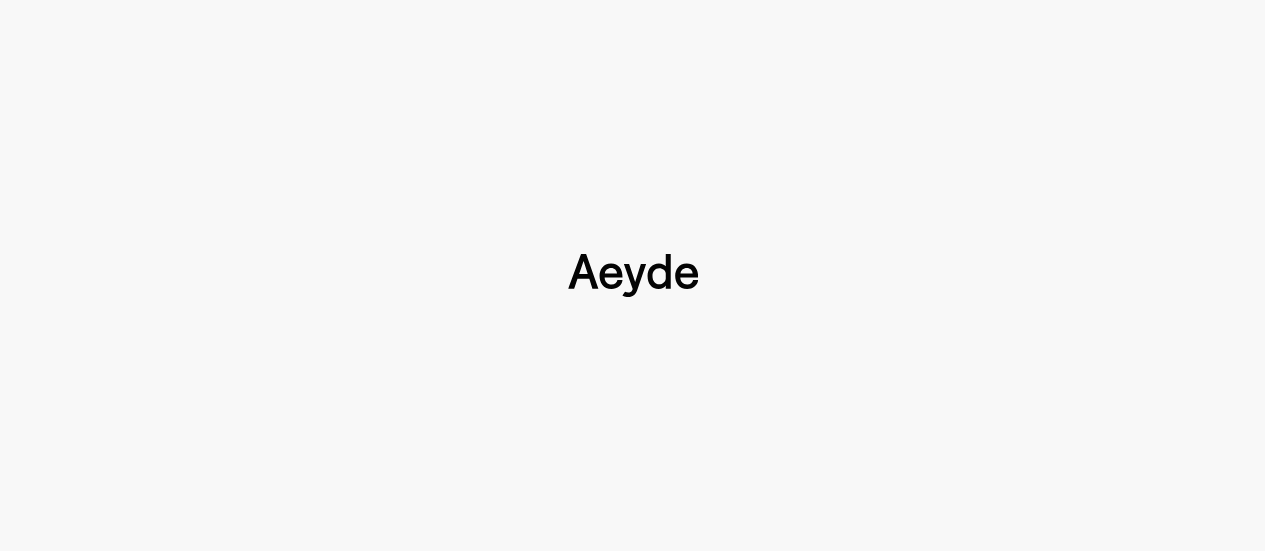 type 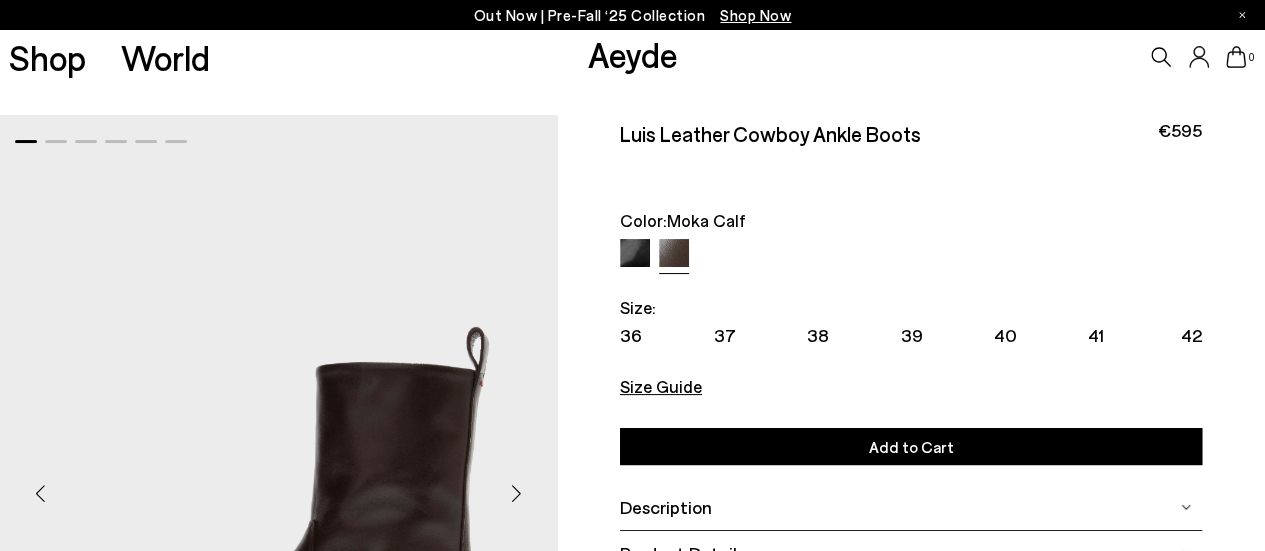 scroll, scrollTop: 200, scrollLeft: 0, axis: vertical 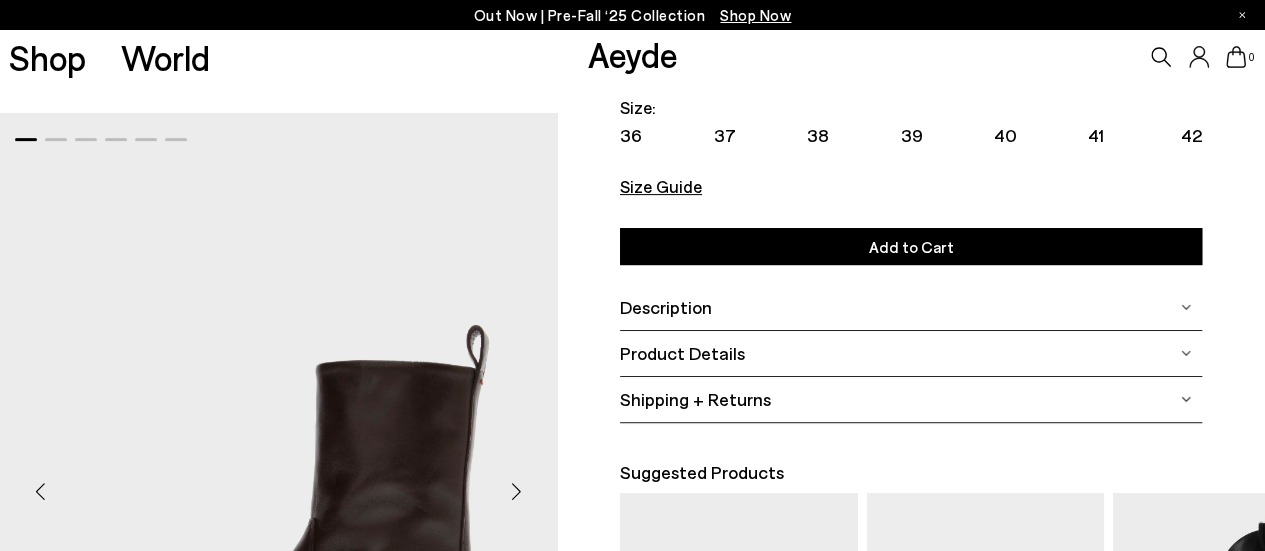 click on "Description" at bounding box center [911, 307] 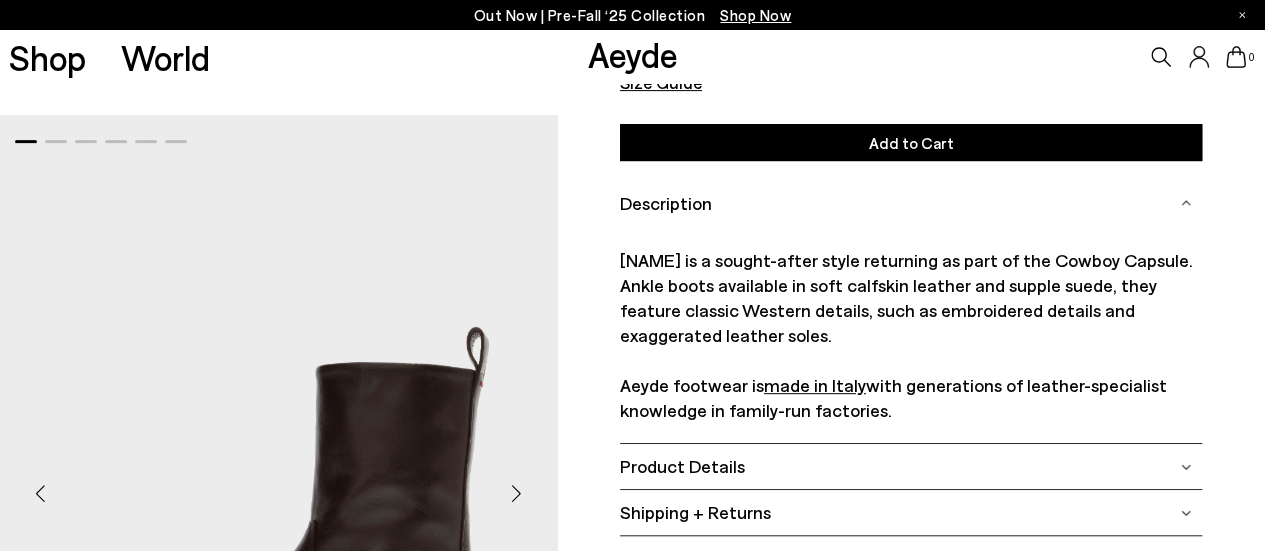 scroll, scrollTop: 400, scrollLeft: 0, axis: vertical 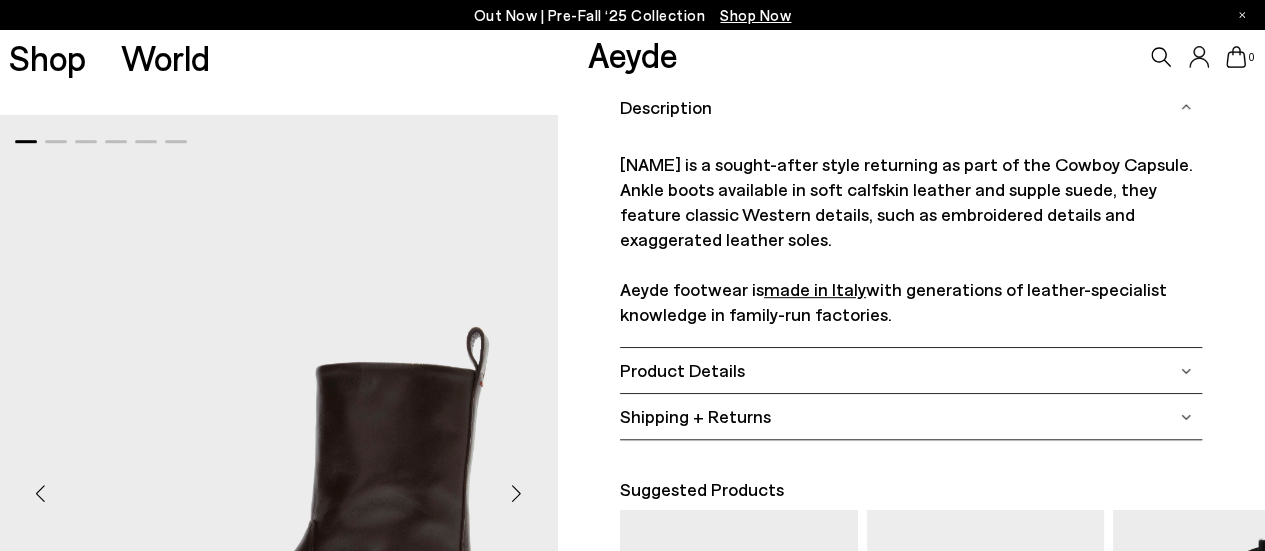 click on "Product Details" at bounding box center [911, 370] 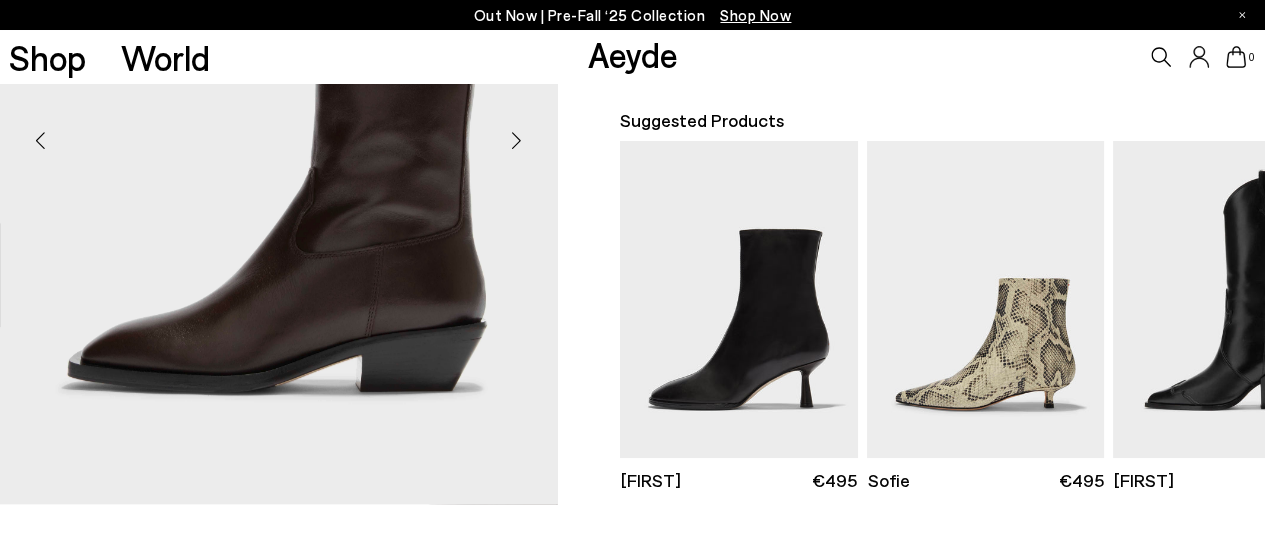 scroll, scrollTop: 600, scrollLeft: 0, axis: vertical 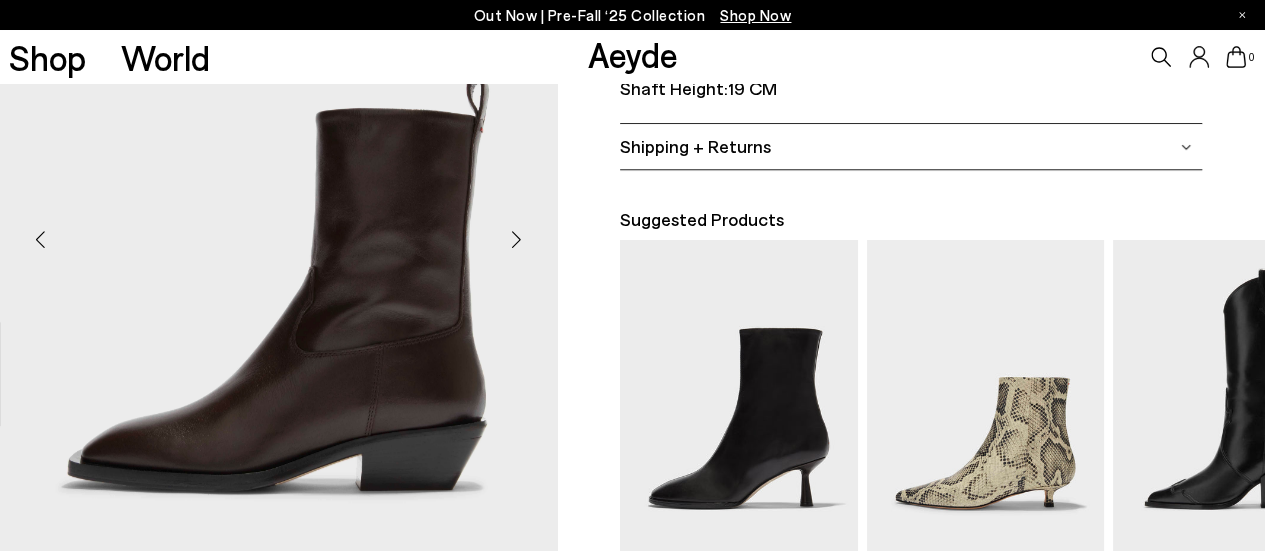 click at bounding box center [517, 240] 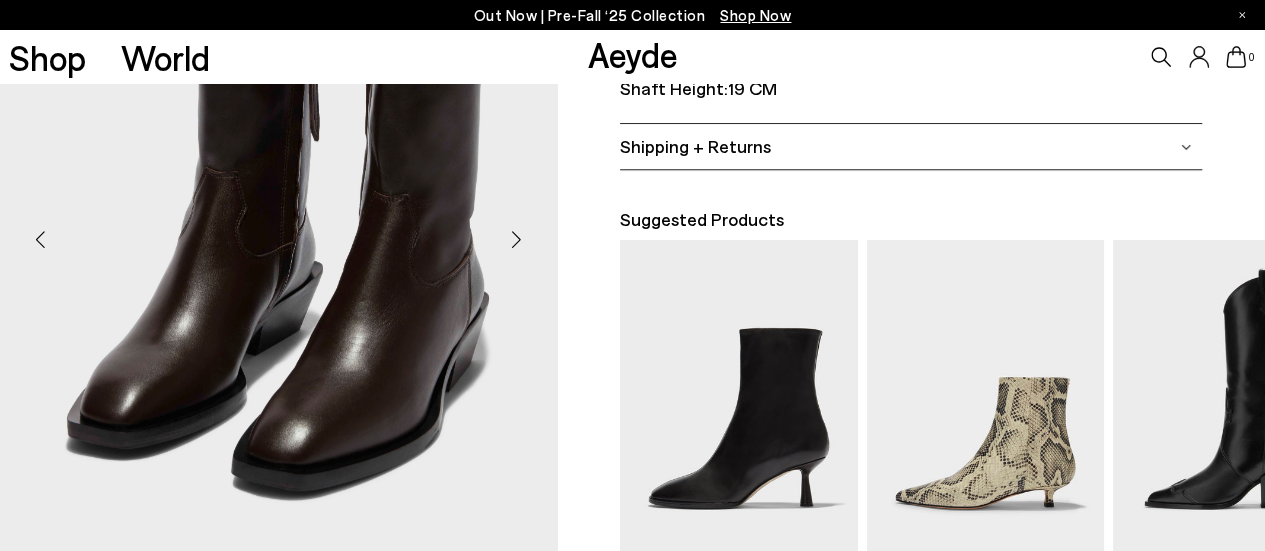 click at bounding box center (517, 240) 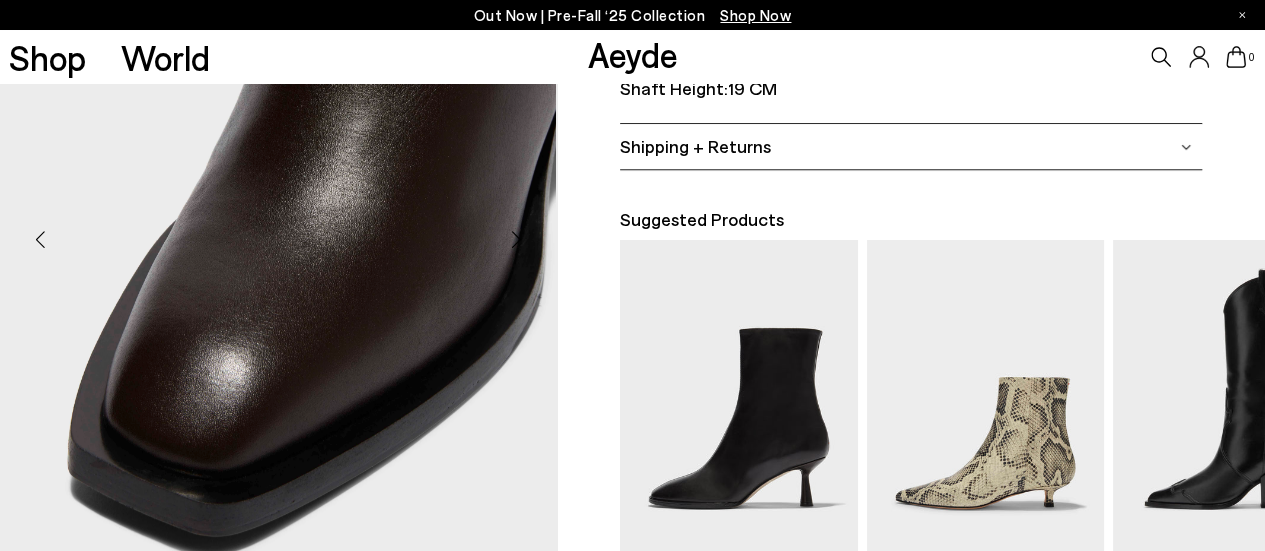 click at bounding box center (517, 240) 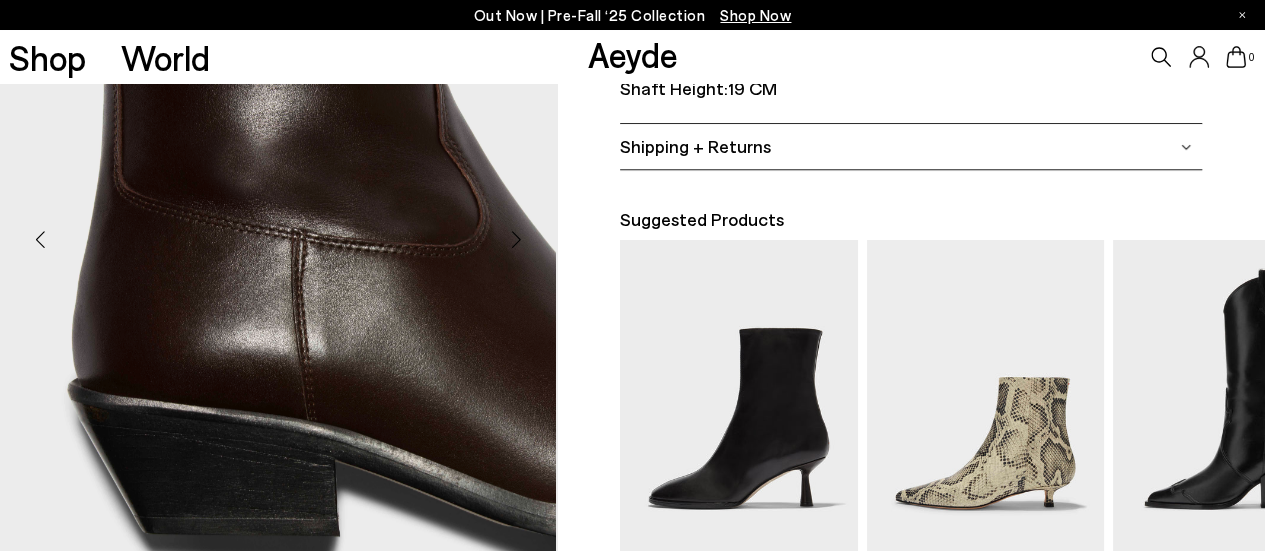 click at bounding box center (517, 240) 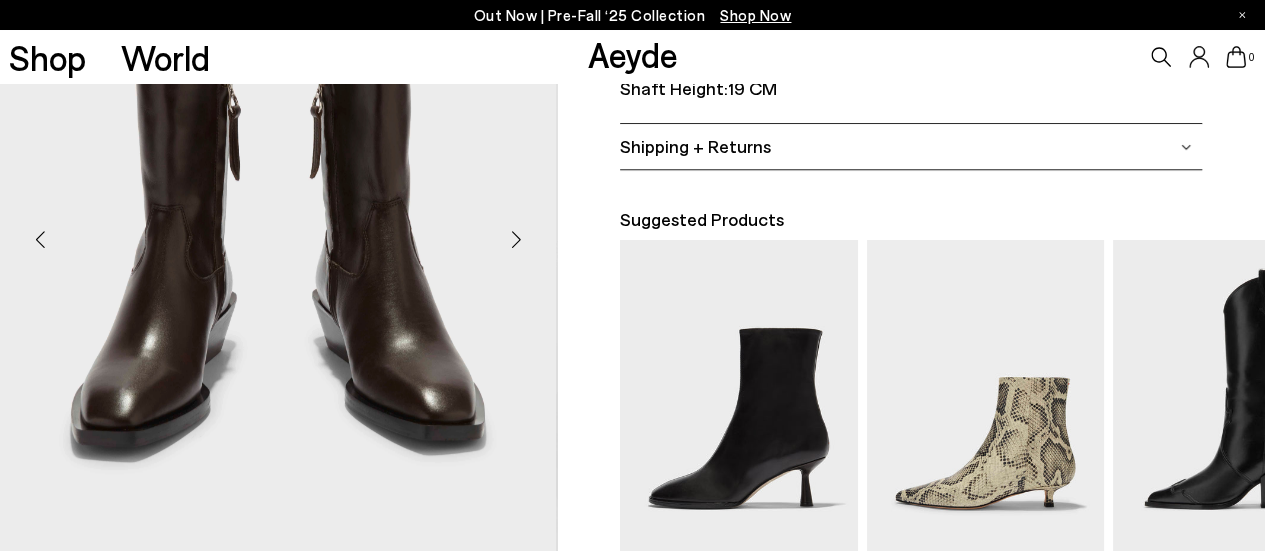 click at bounding box center (517, 240) 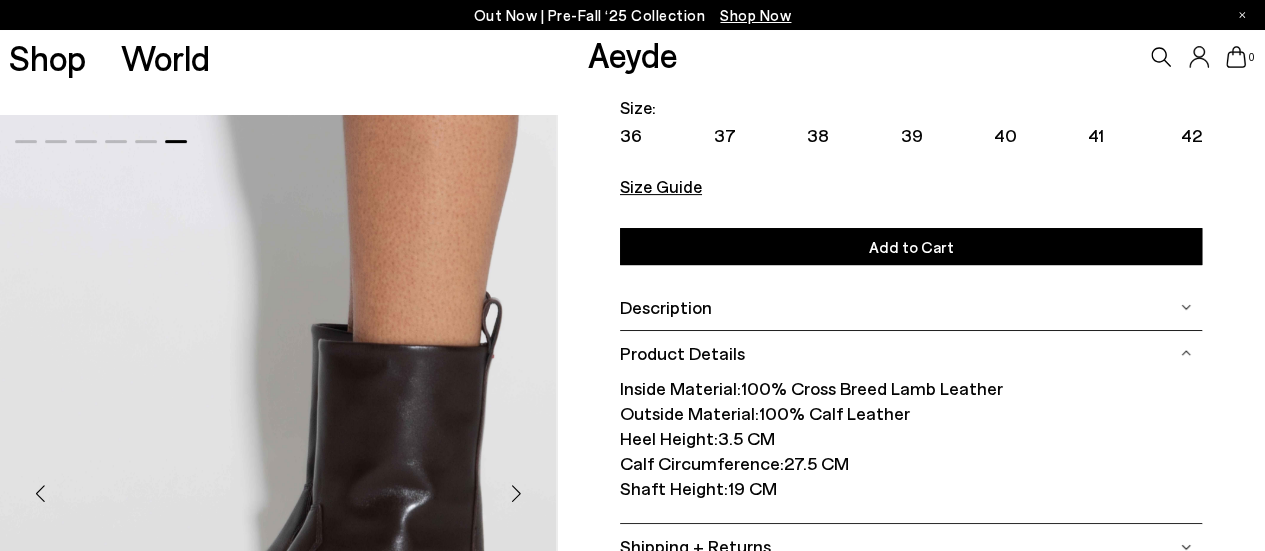 scroll, scrollTop: 0, scrollLeft: 0, axis: both 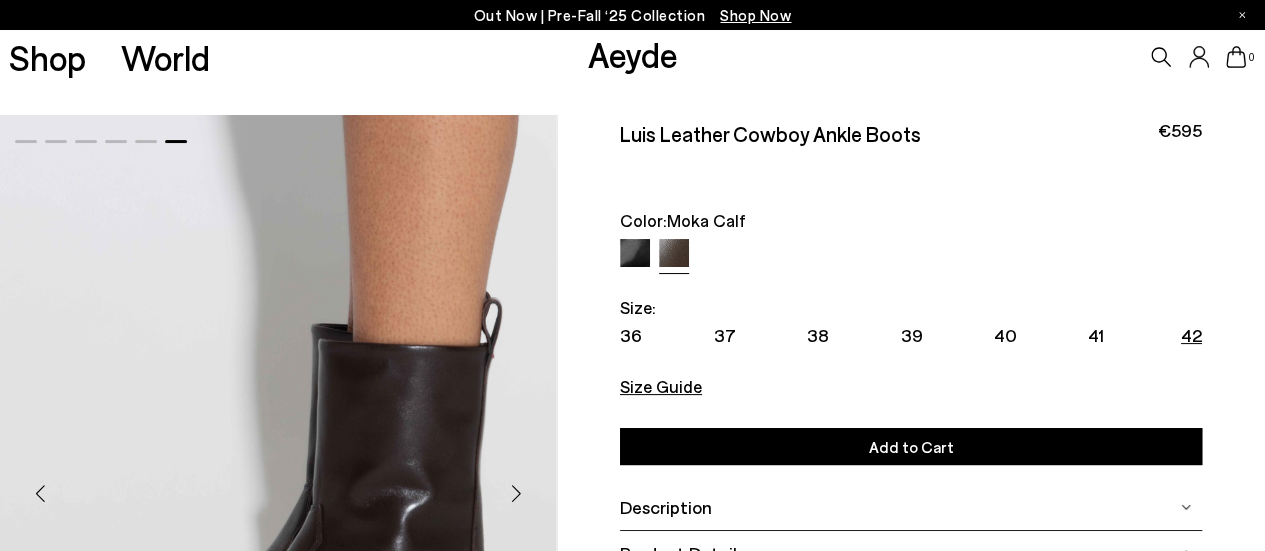 click on "42" at bounding box center (1191, 335) 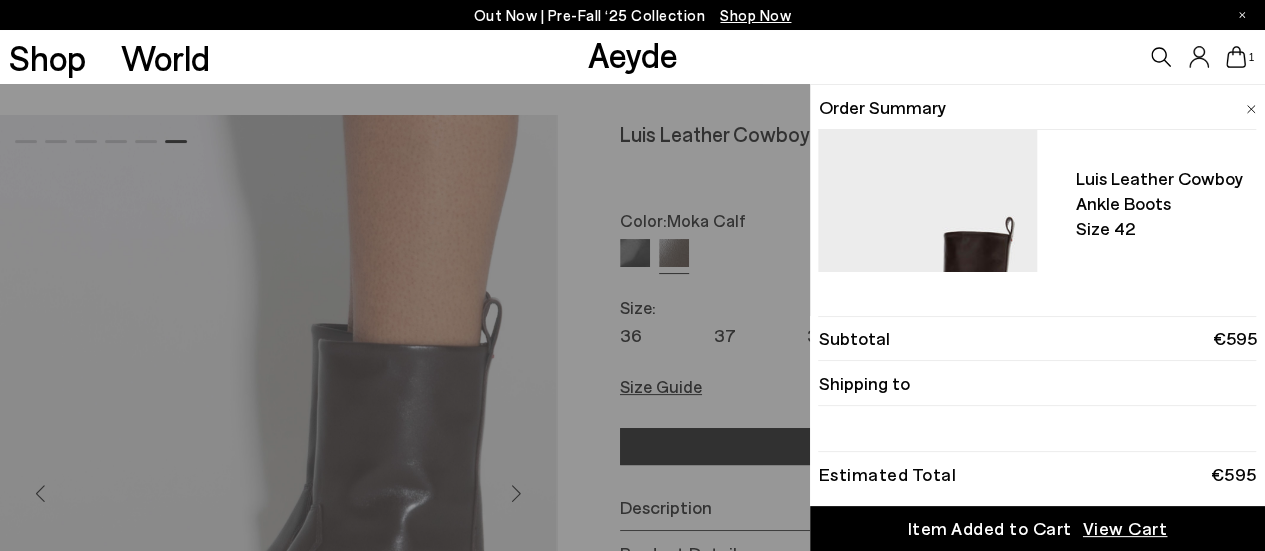 click on "Quick Add
Color
Size
View Details
Order Summary
Luis leather cowboy ankle boots
Size
42
- +" at bounding box center [632, 317] 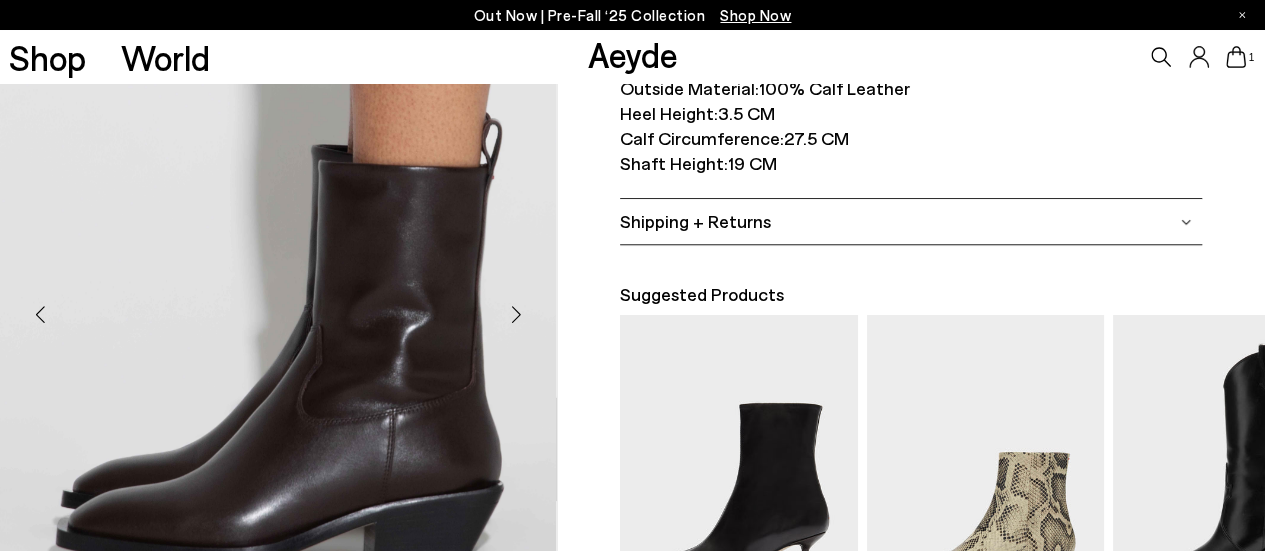 scroll, scrollTop: 500, scrollLeft: 0, axis: vertical 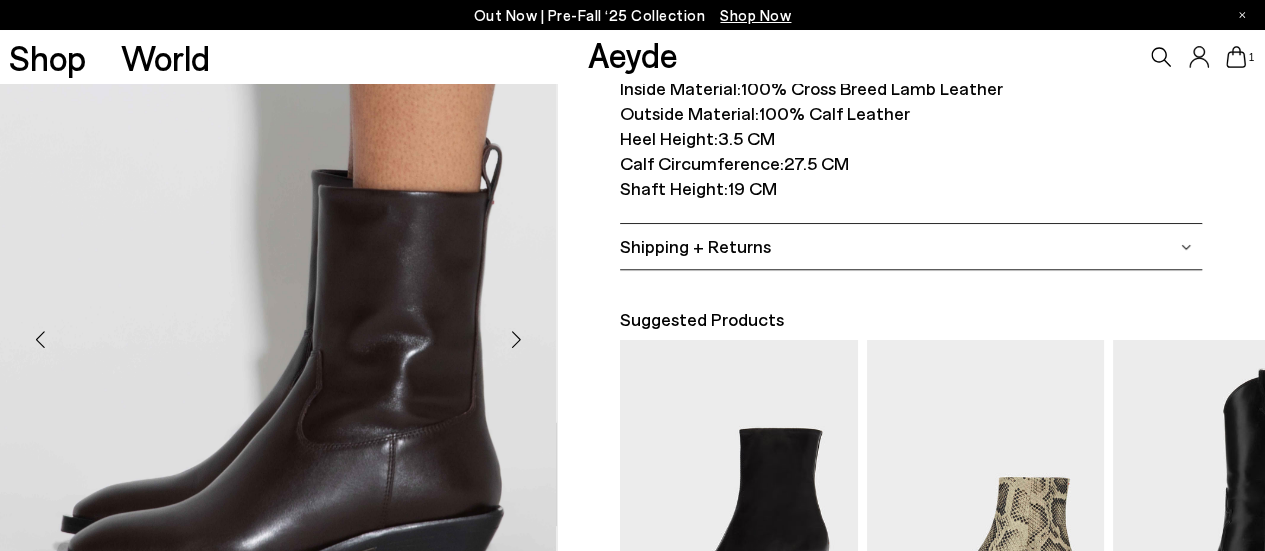 click at bounding box center (517, 340) 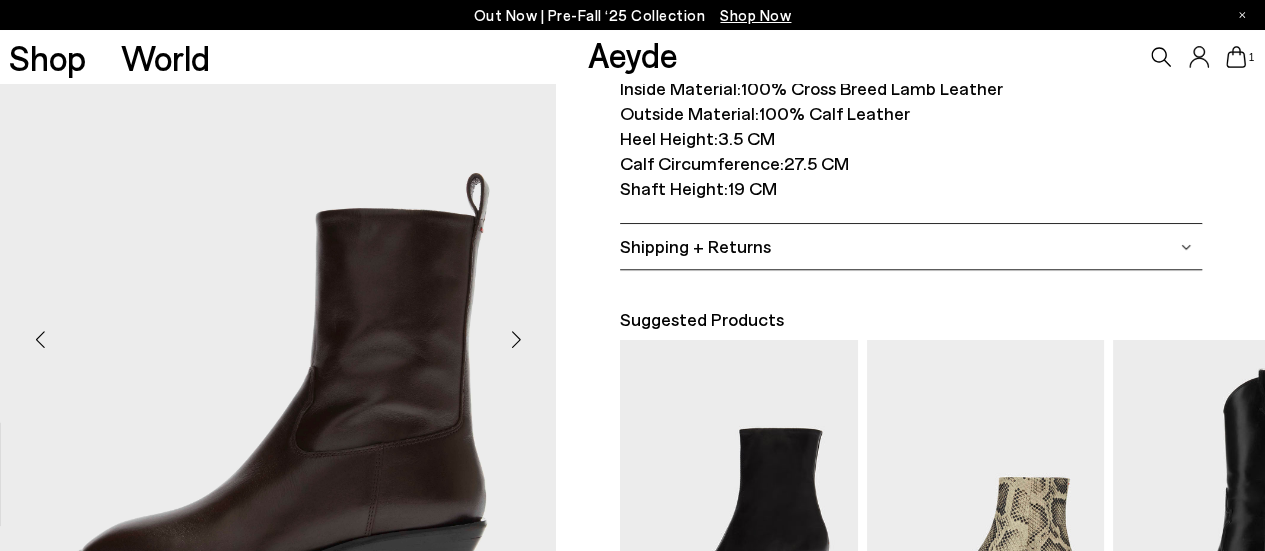 click at bounding box center (517, 340) 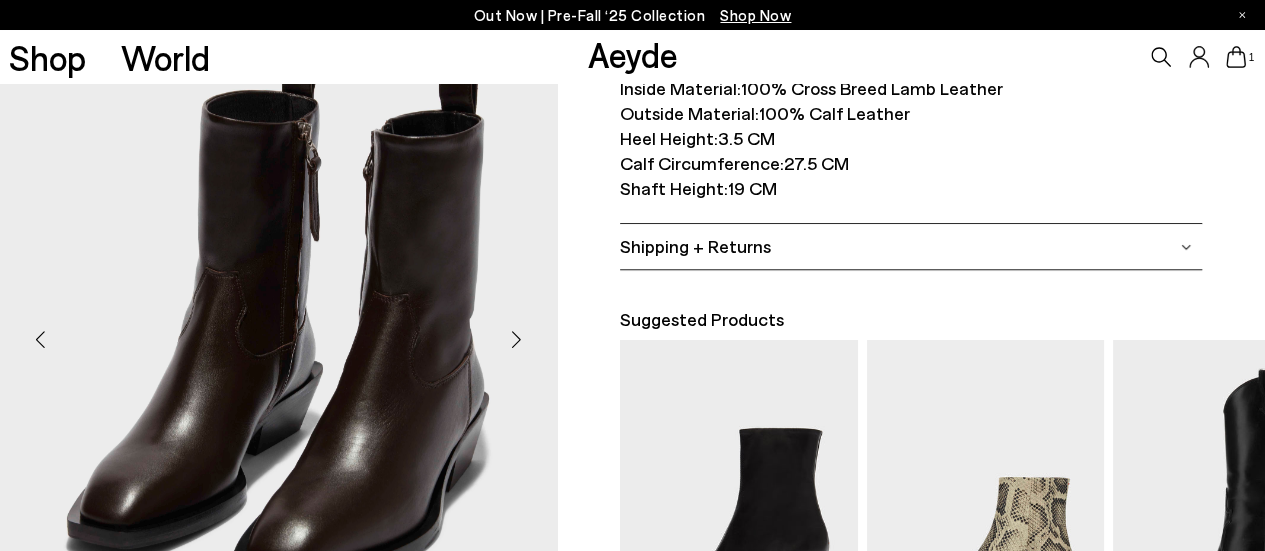 click at bounding box center (517, 340) 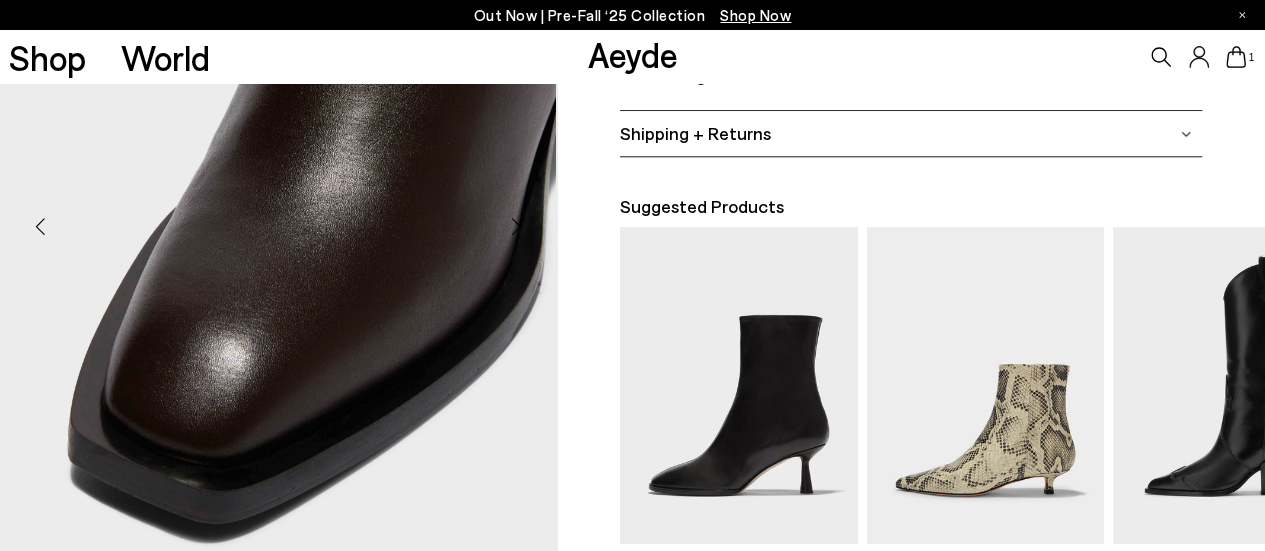 scroll, scrollTop: 700, scrollLeft: 0, axis: vertical 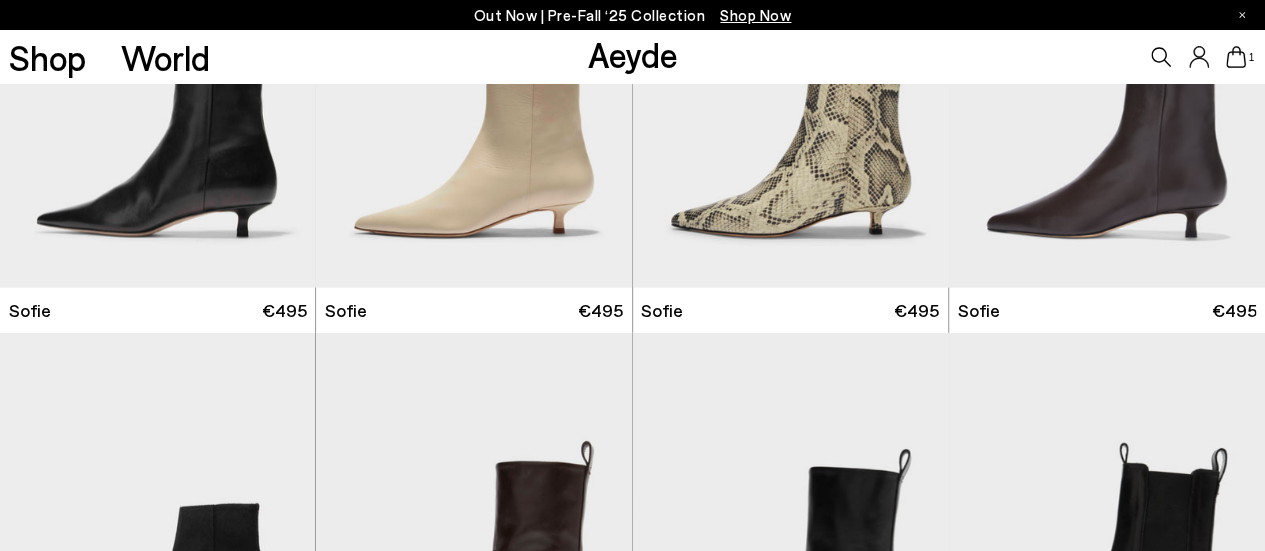 click 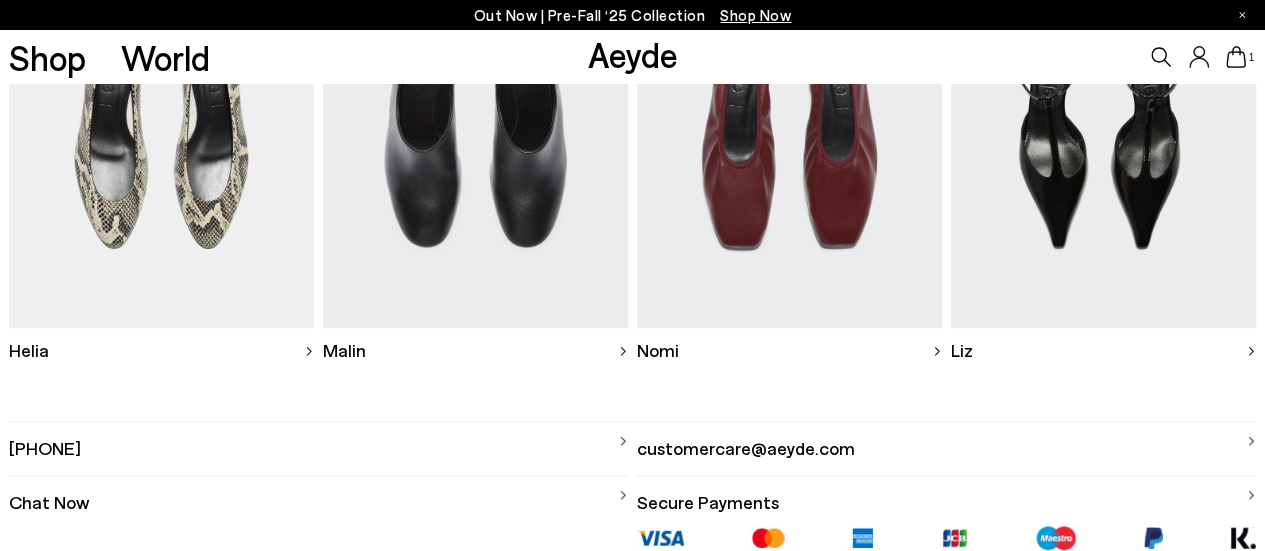 scroll, scrollTop: 900, scrollLeft: 0, axis: vertical 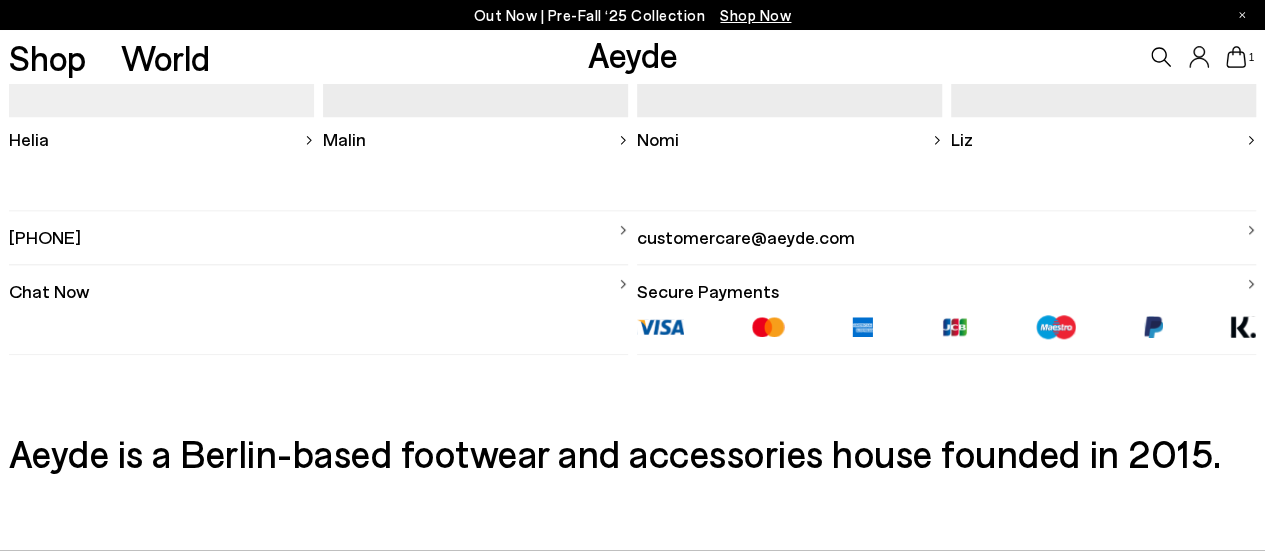 click on "Chat Now" at bounding box center [318, 284] 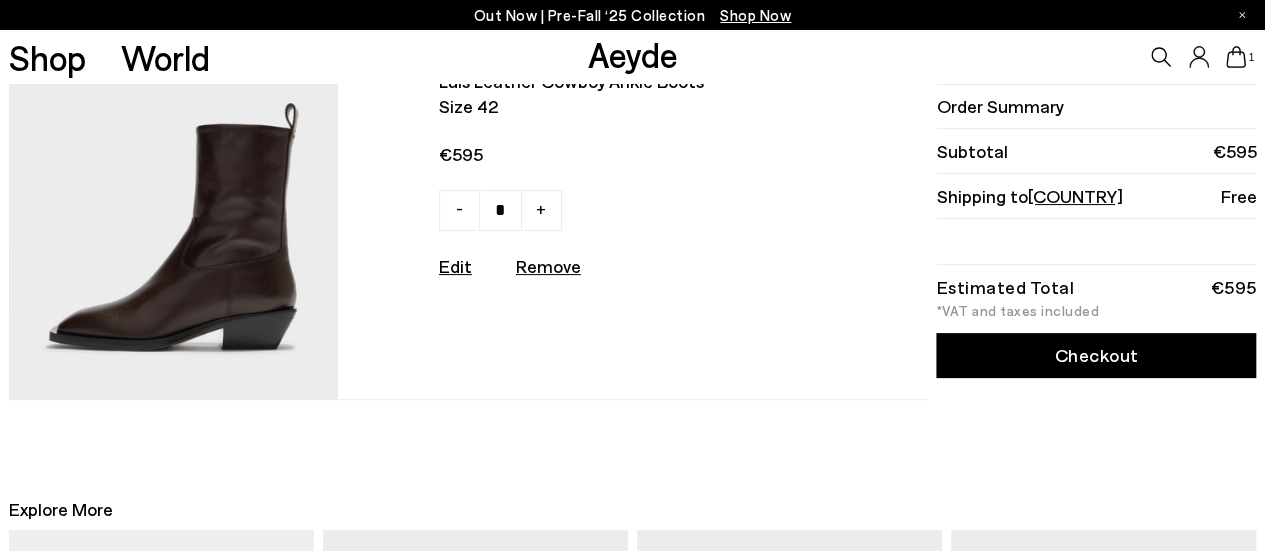 scroll, scrollTop: 0, scrollLeft: 0, axis: both 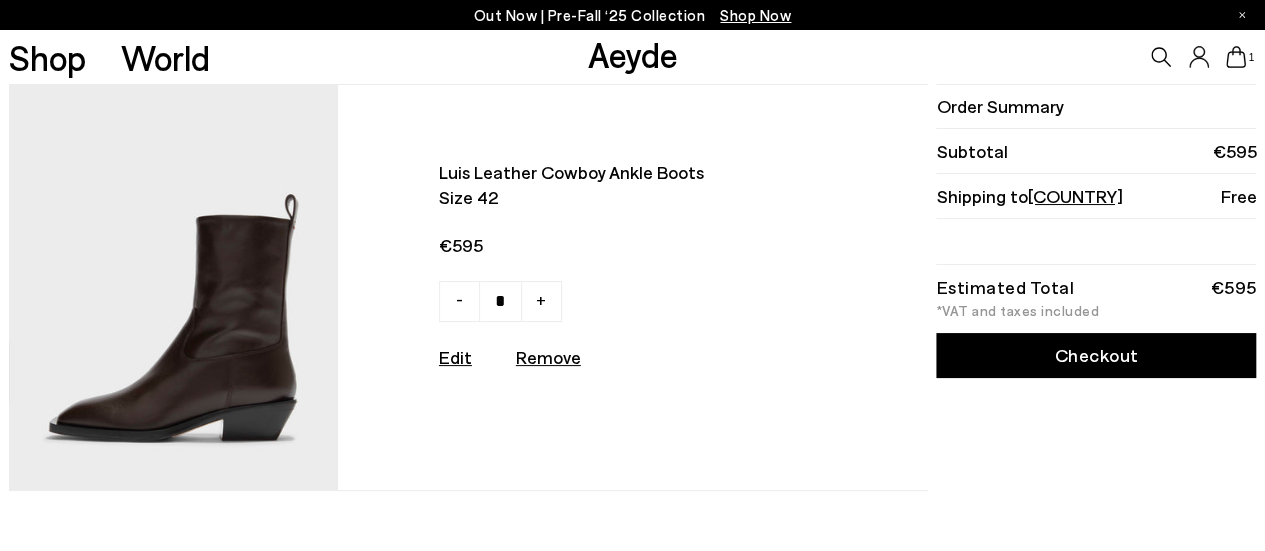 click on "Checkout" at bounding box center [1096, 355] 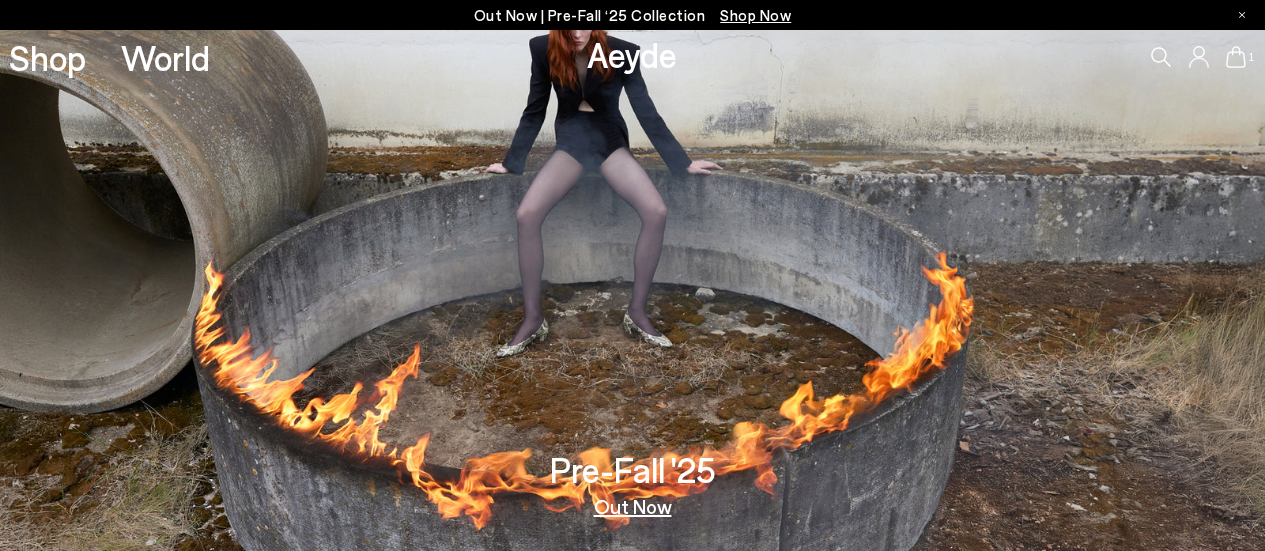 scroll, scrollTop: 0, scrollLeft: 0, axis: both 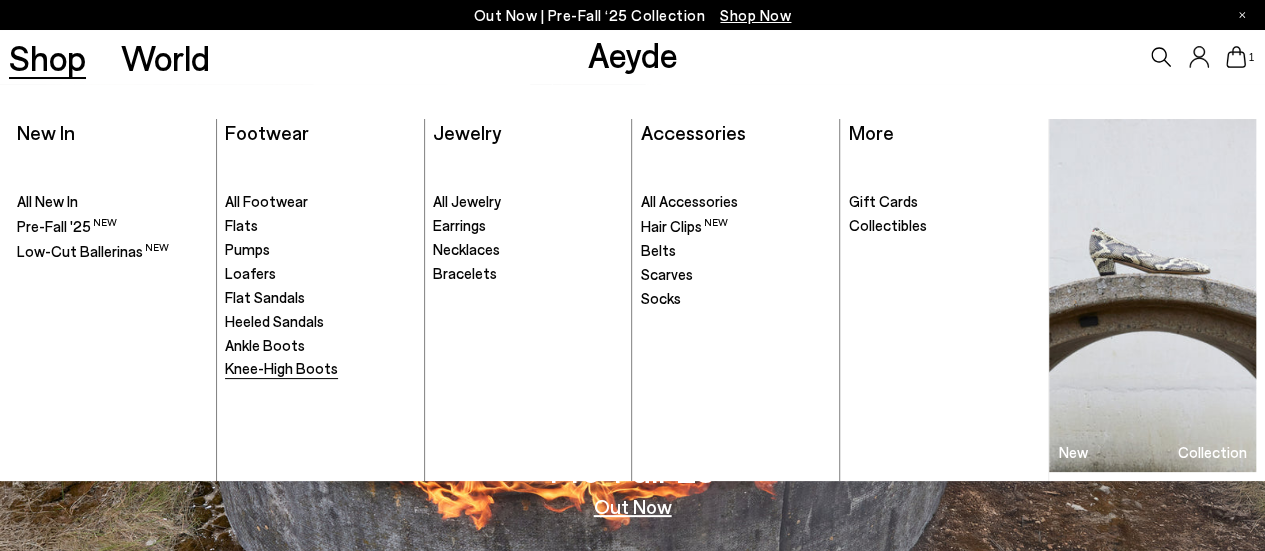 click on "Knee-High Boots" at bounding box center (281, 368) 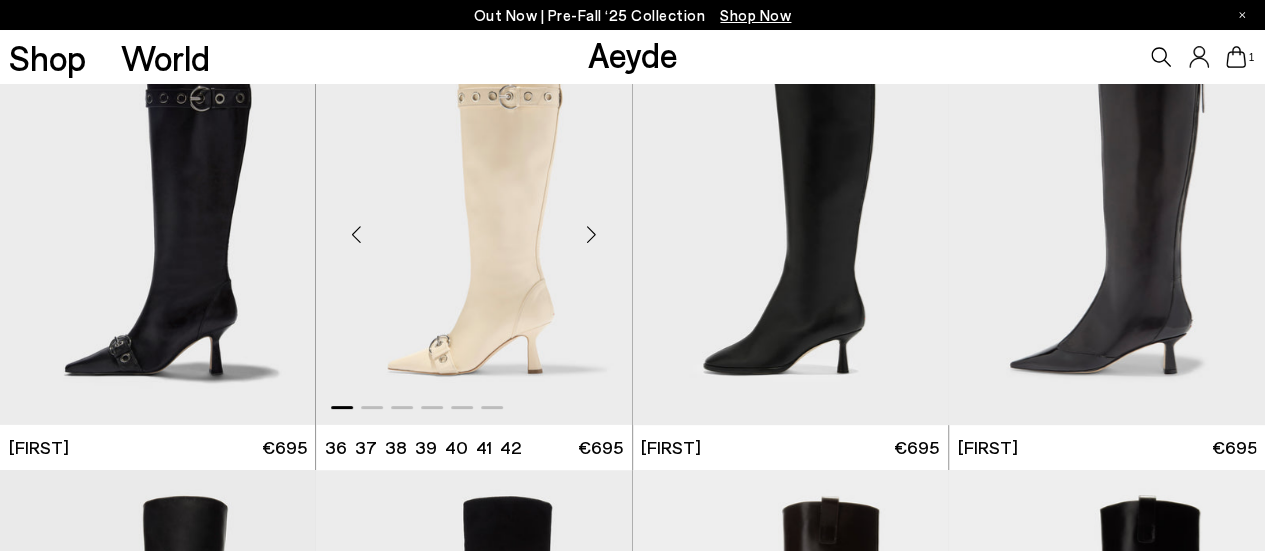 scroll, scrollTop: 0, scrollLeft: 0, axis: both 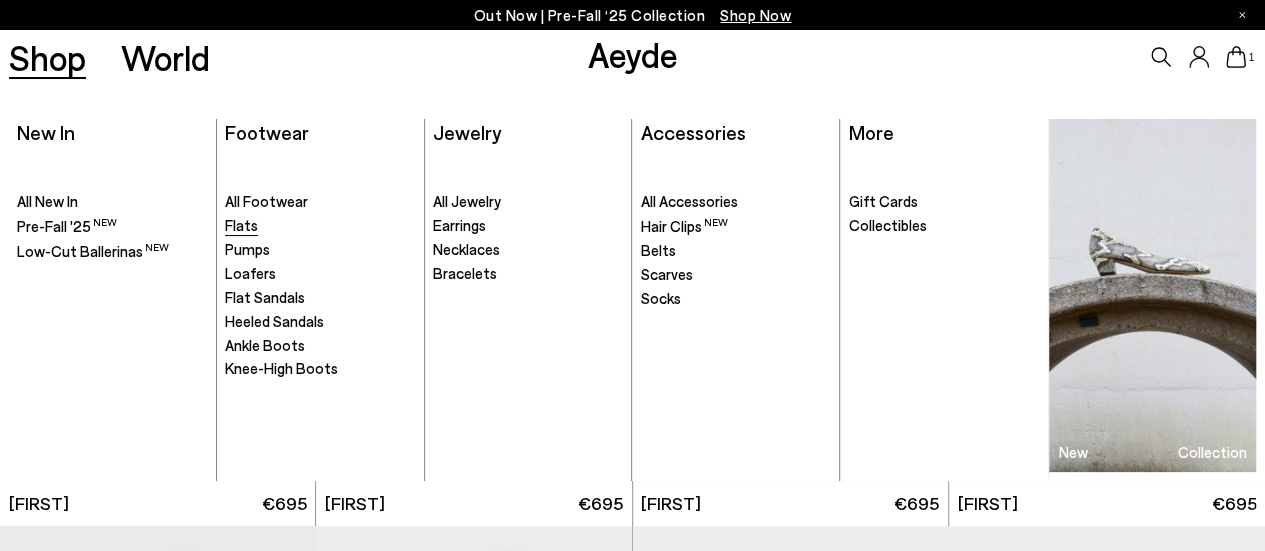 click on "Flats" at bounding box center [241, 225] 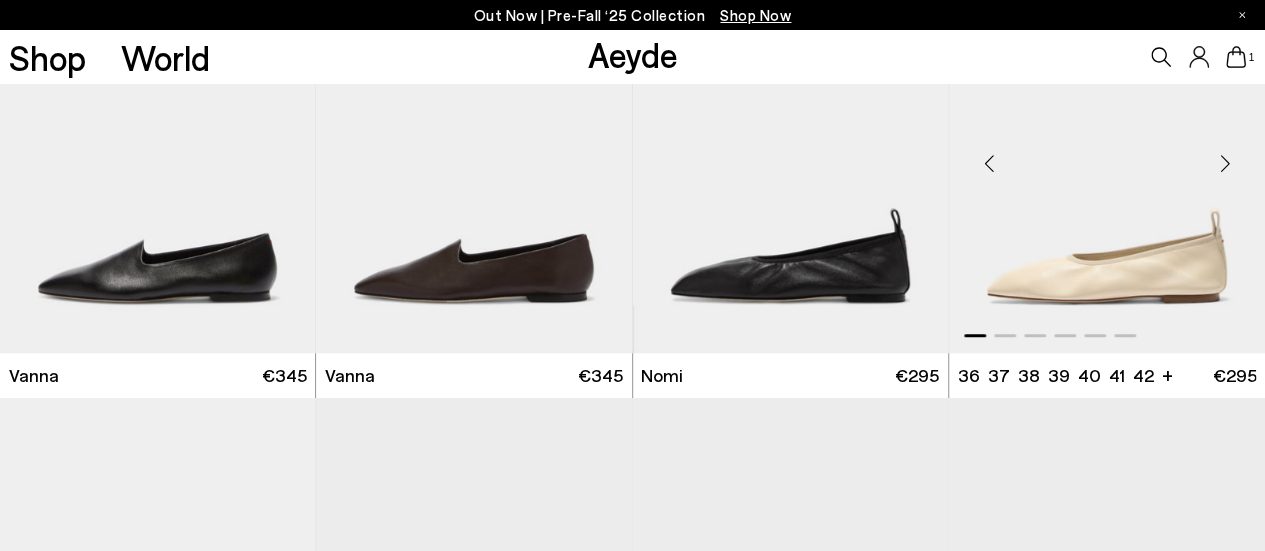 scroll, scrollTop: 600, scrollLeft: 0, axis: vertical 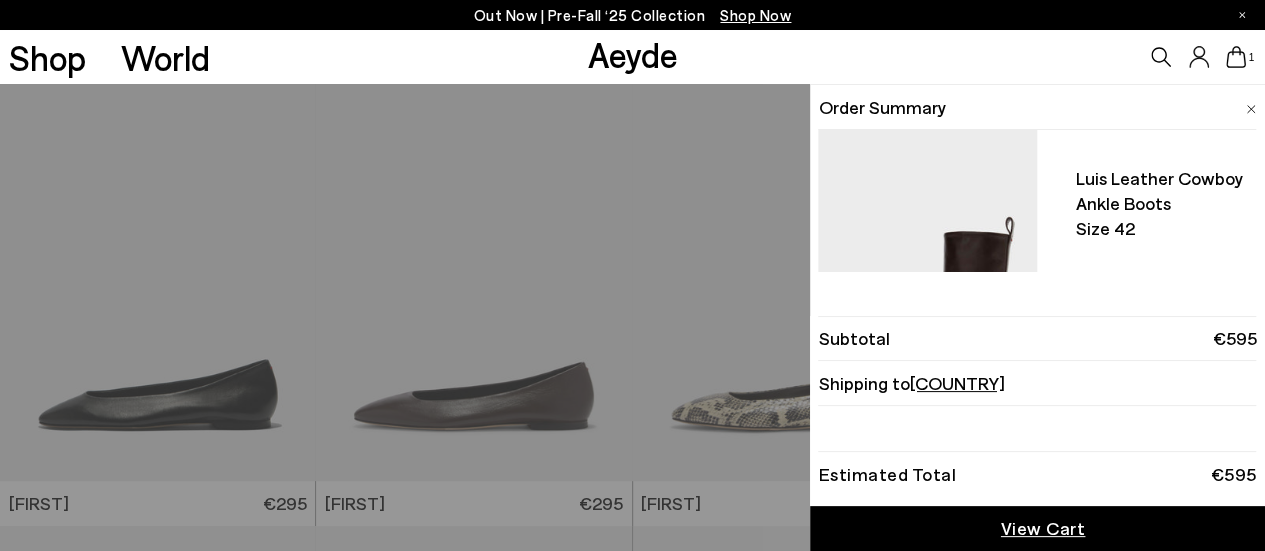 click 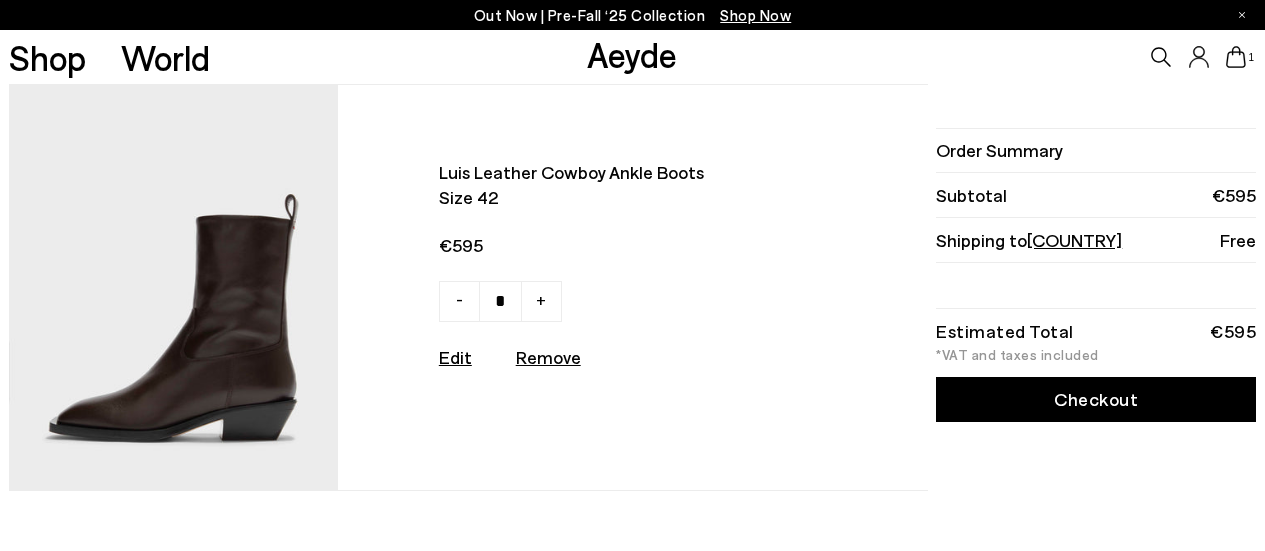 scroll, scrollTop: 0, scrollLeft: 0, axis: both 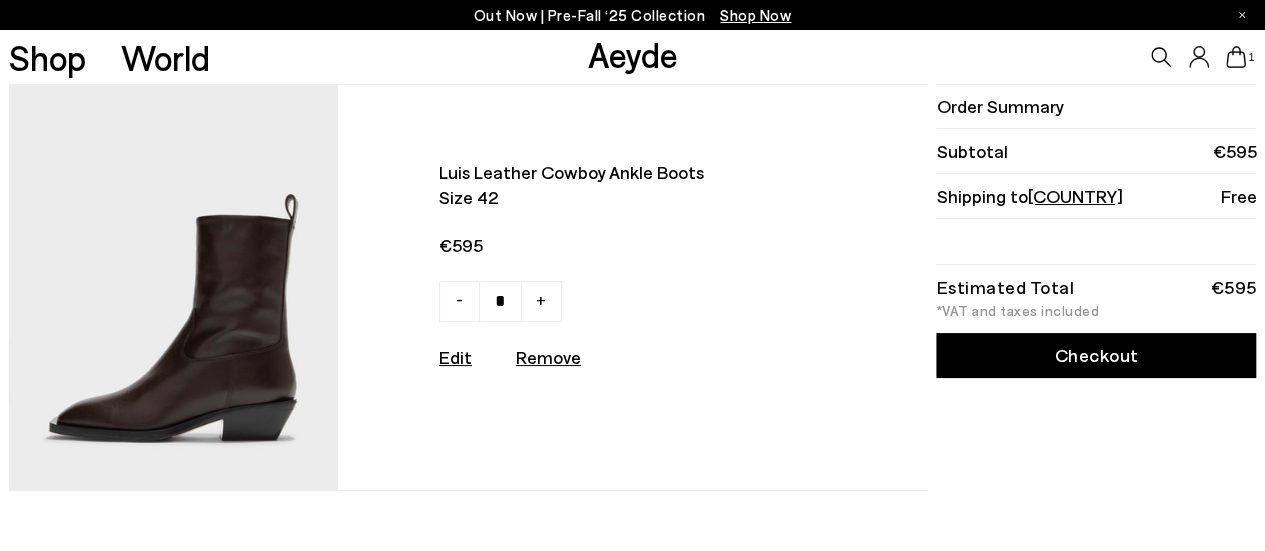 click at bounding box center [173, 287] 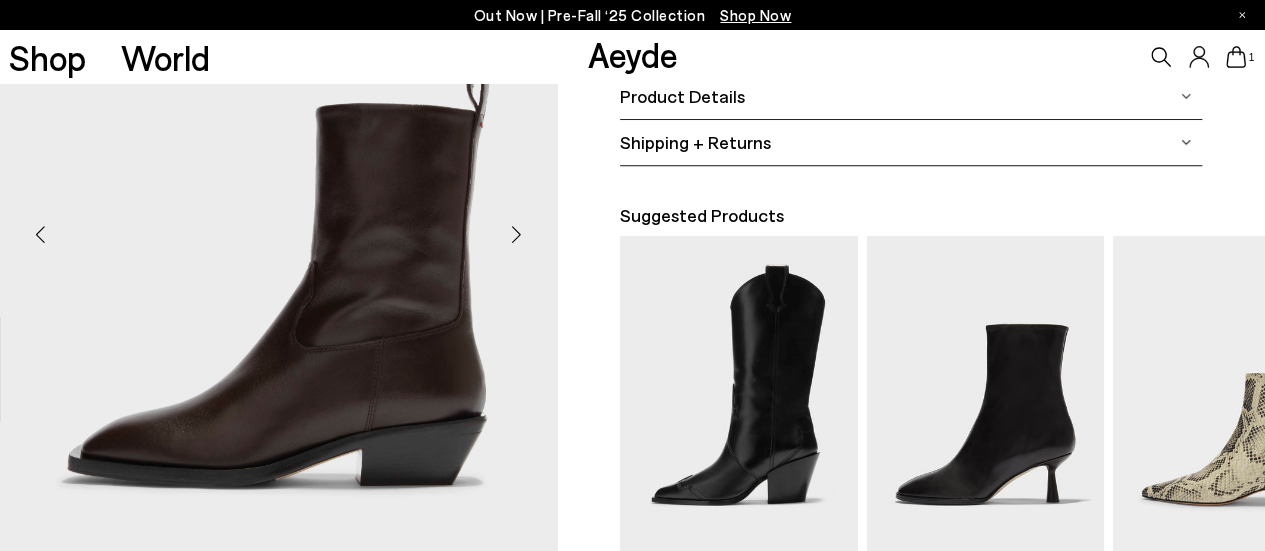 scroll, scrollTop: 500, scrollLeft: 0, axis: vertical 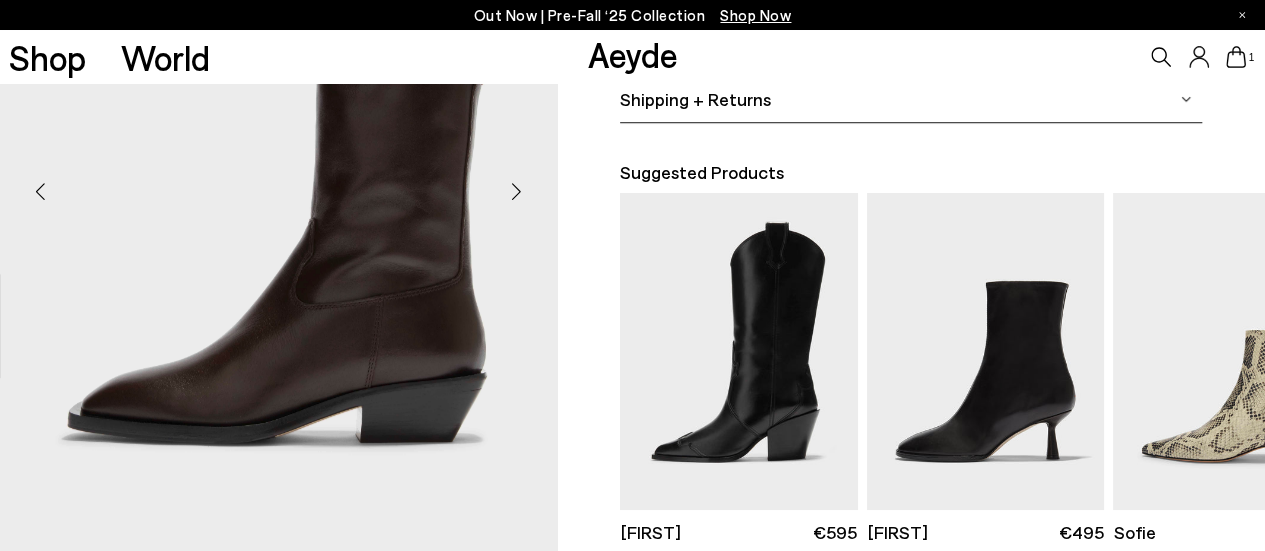 click at bounding box center [517, 192] 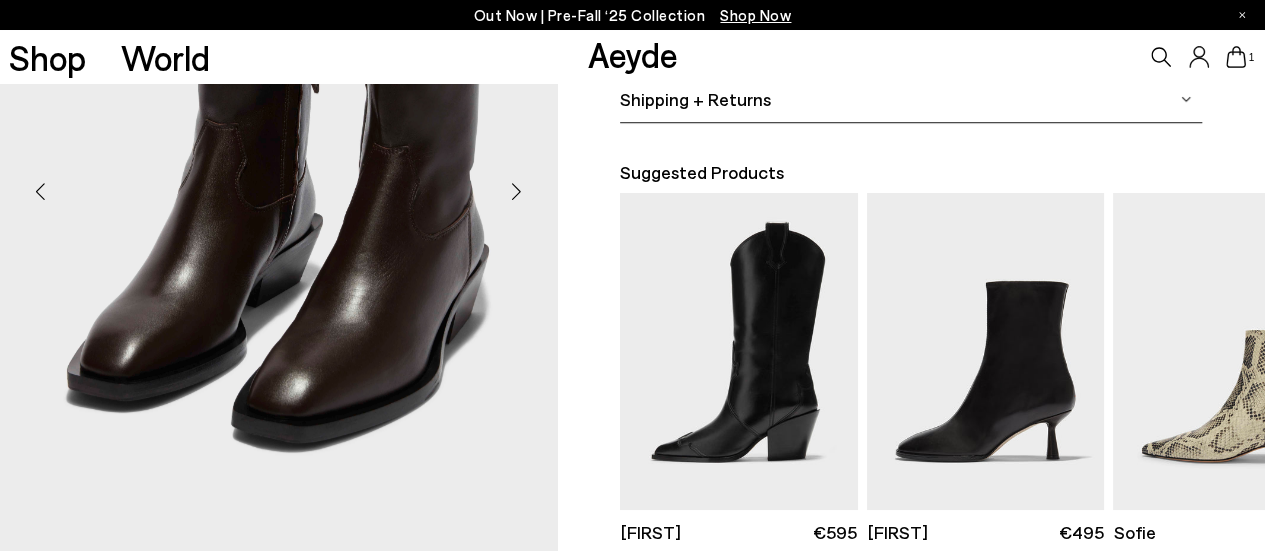 click at bounding box center (517, 192) 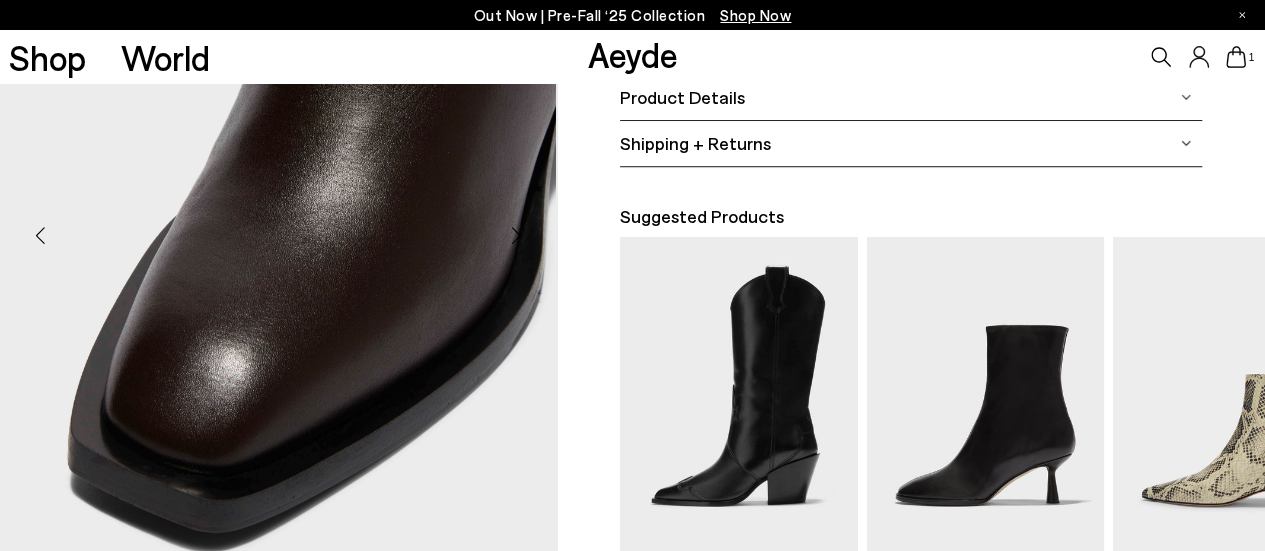 scroll, scrollTop: 600, scrollLeft: 0, axis: vertical 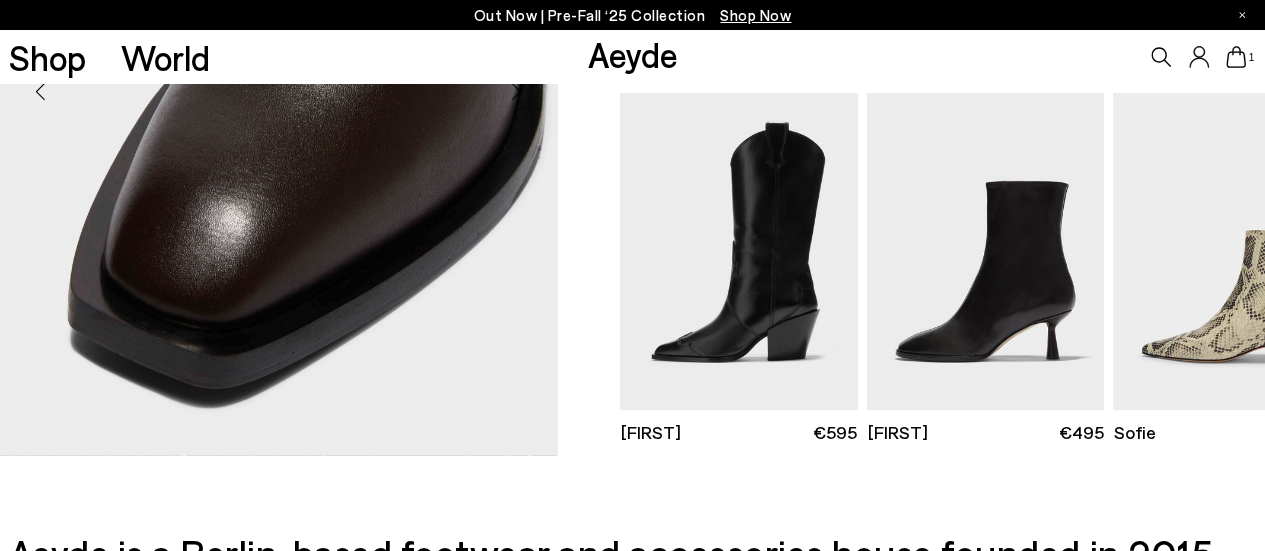 click at bounding box center [278, 83] 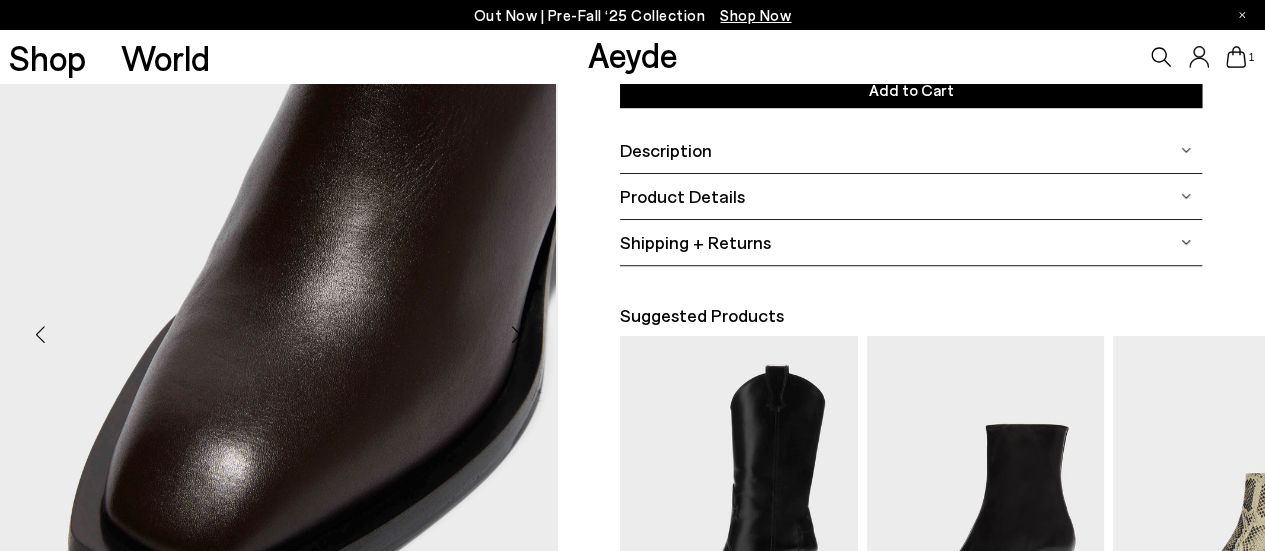 scroll, scrollTop: 300, scrollLeft: 0, axis: vertical 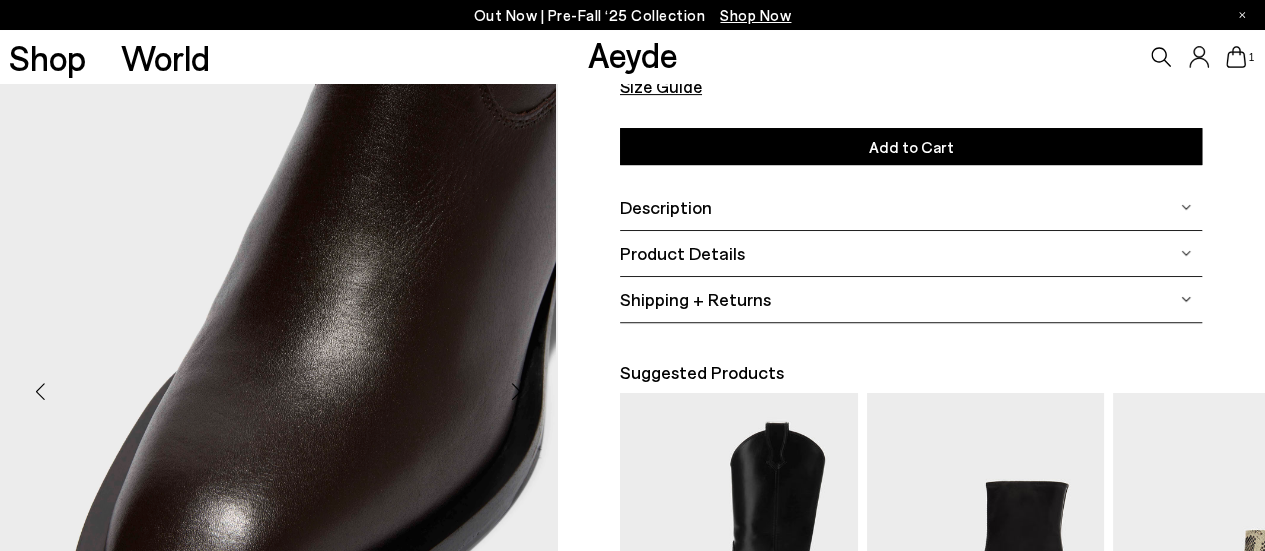 click at bounding box center (517, 392) 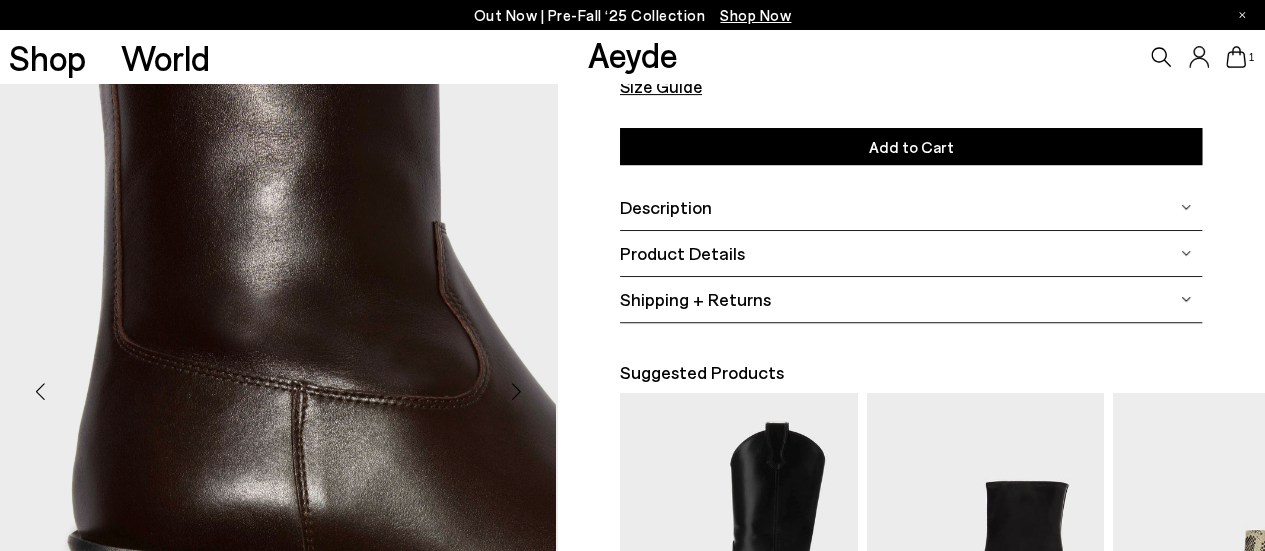 click at bounding box center (517, 392) 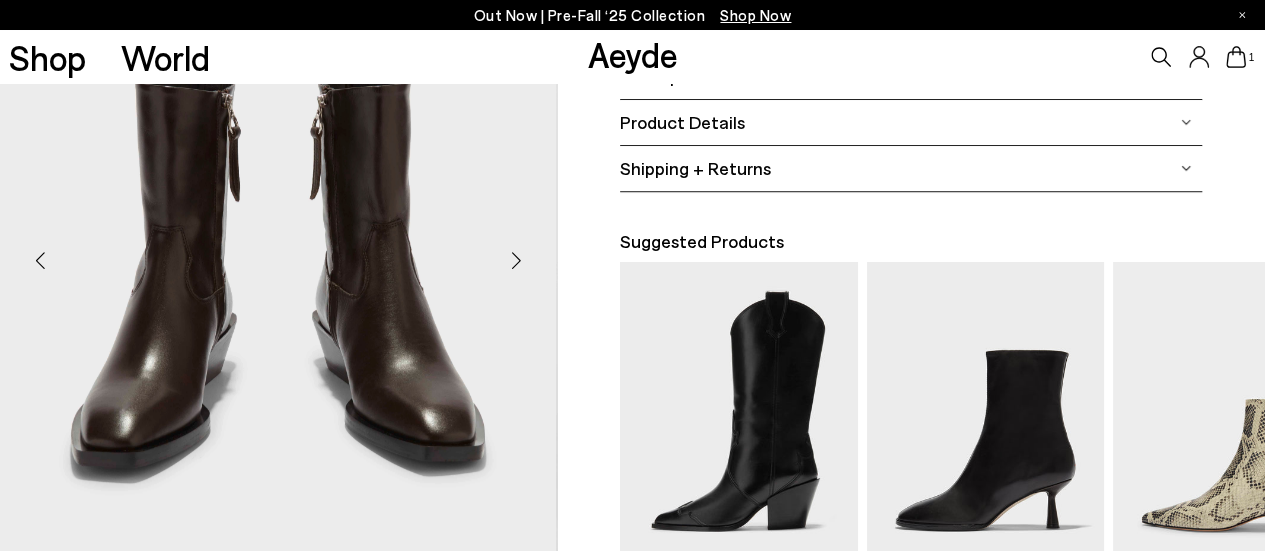 scroll, scrollTop: 400, scrollLeft: 0, axis: vertical 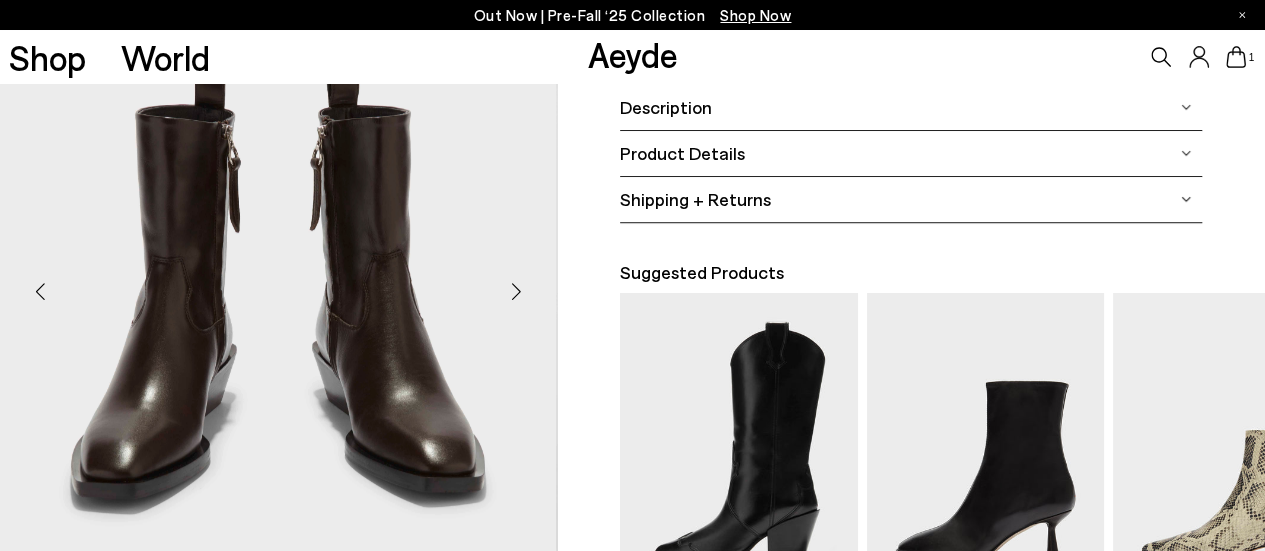 click at bounding box center (517, 292) 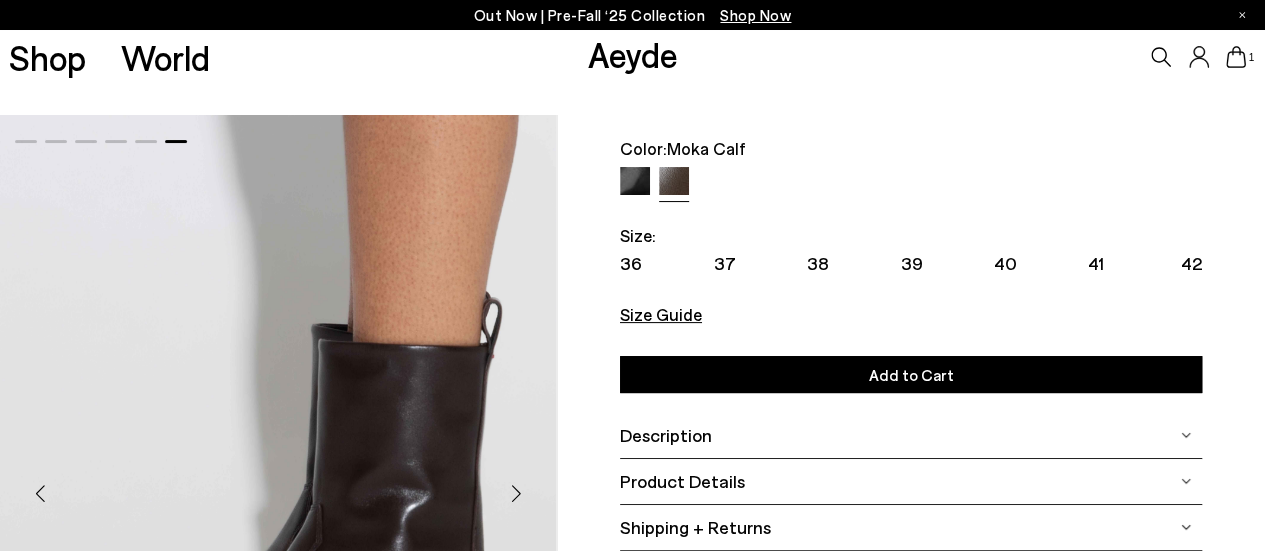 scroll, scrollTop: 0, scrollLeft: 0, axis: both 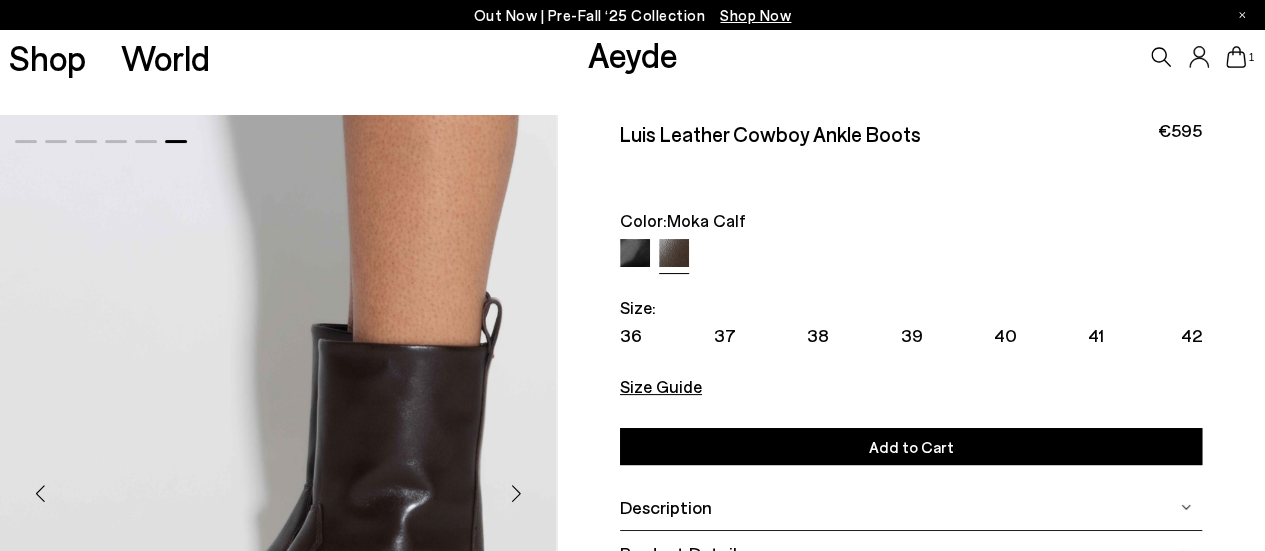 click at bounding box center [635, 254] 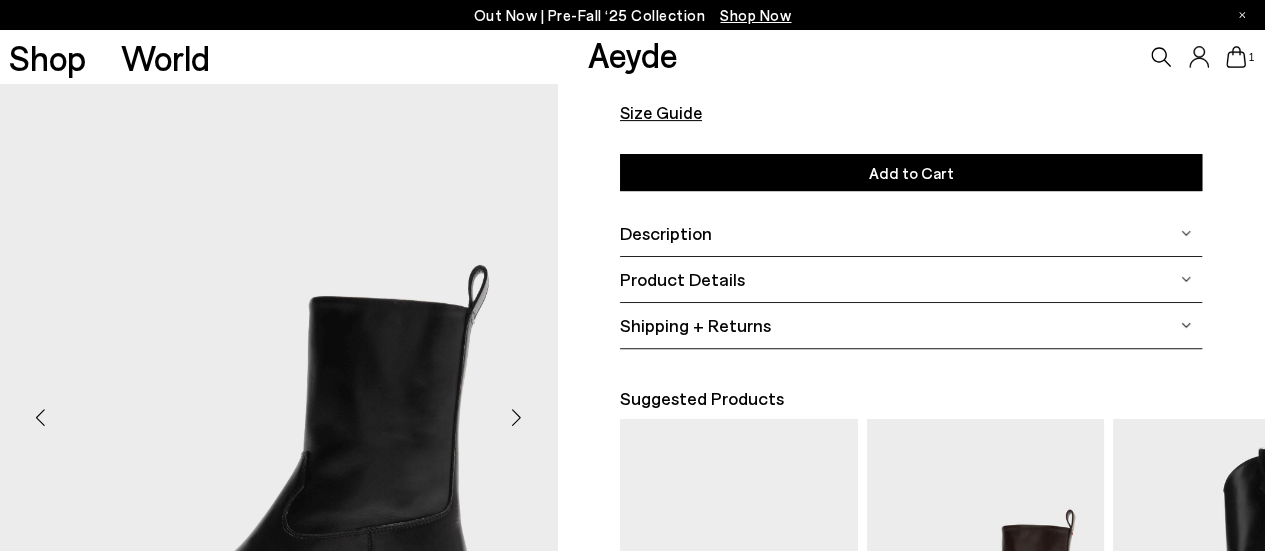 scroll, scrollTop: 400, scrollLeft: 0, axis: vertical 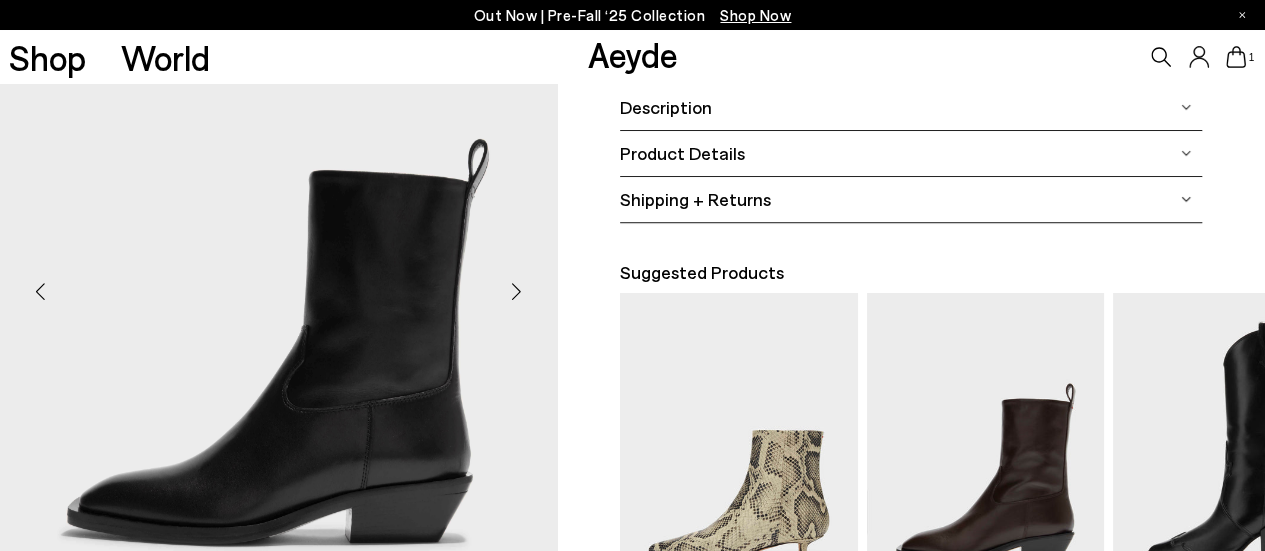 click at bounding box center (517, 292) 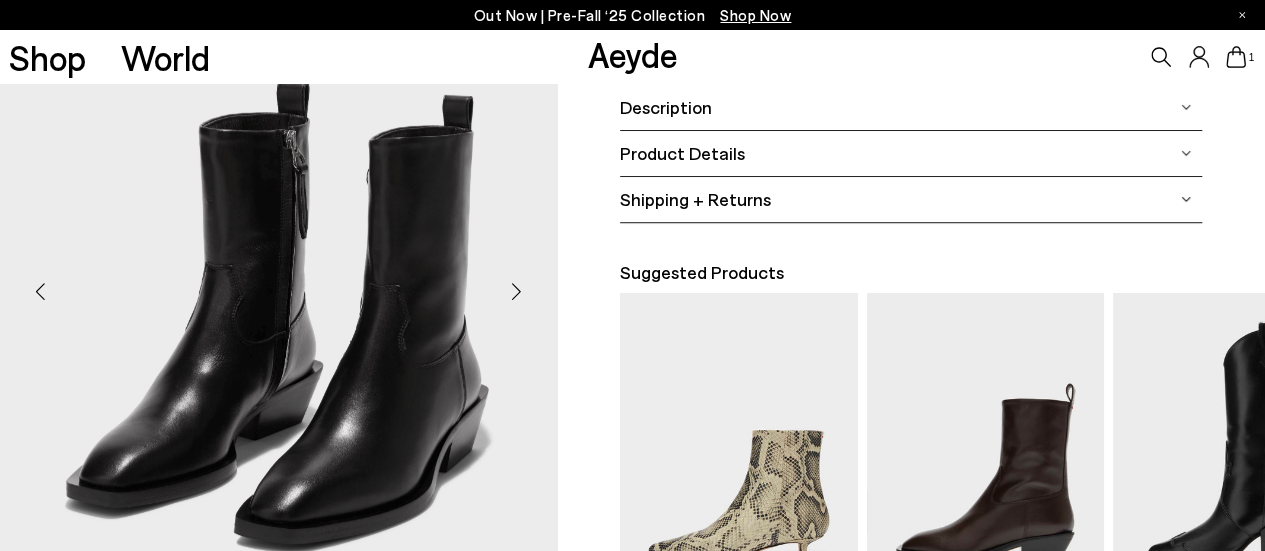 click at bounding box center [517, 292] 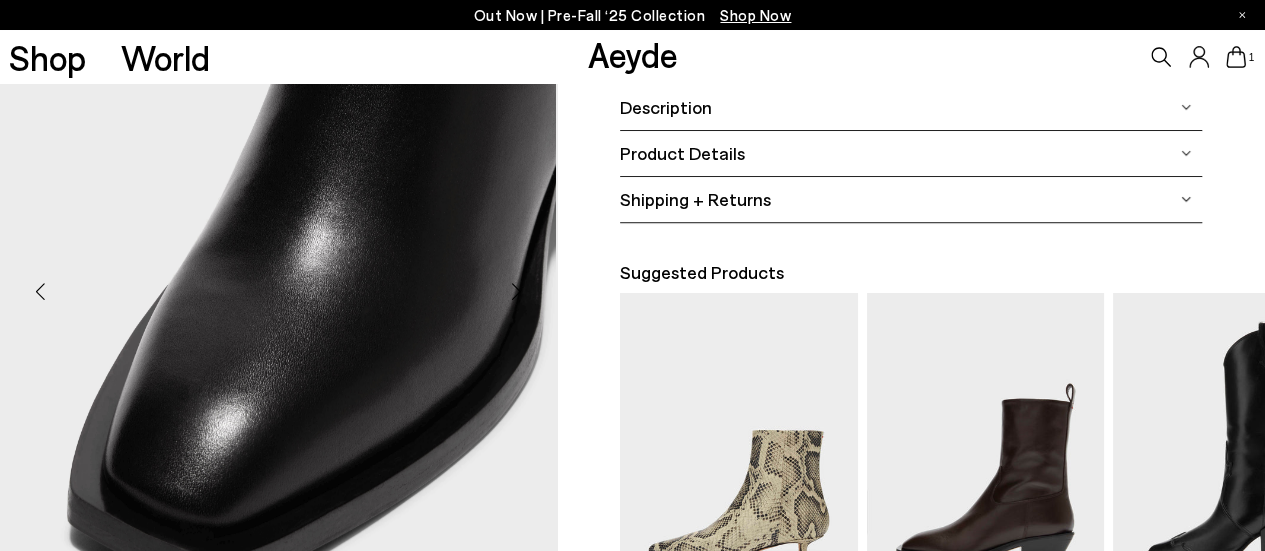 click at bounding box center [517, 292] 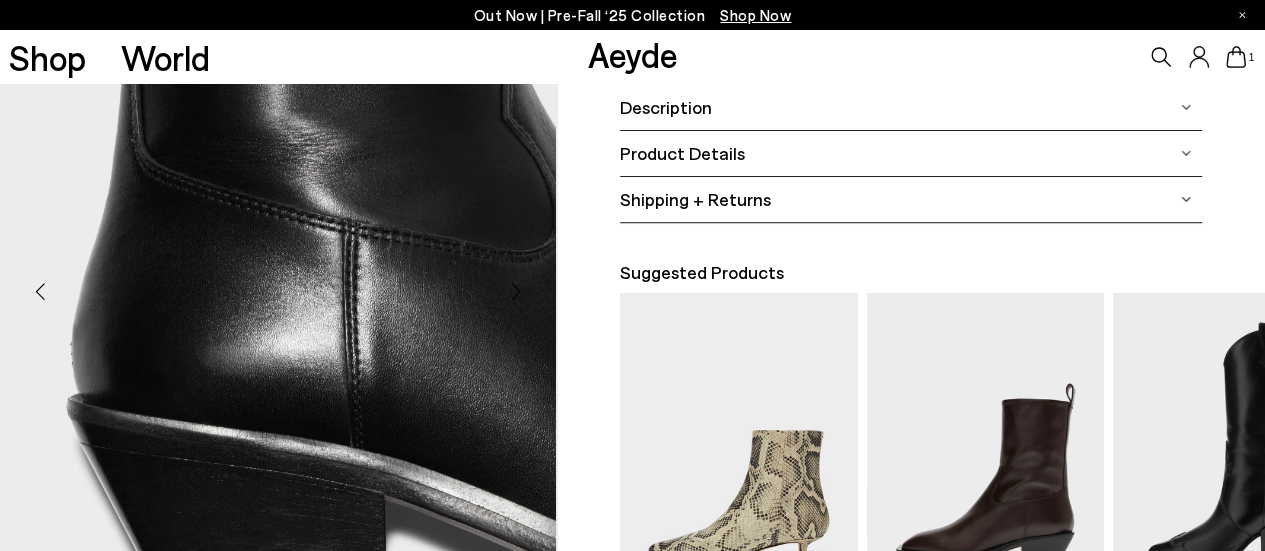 click at bounding box center [517, 292] 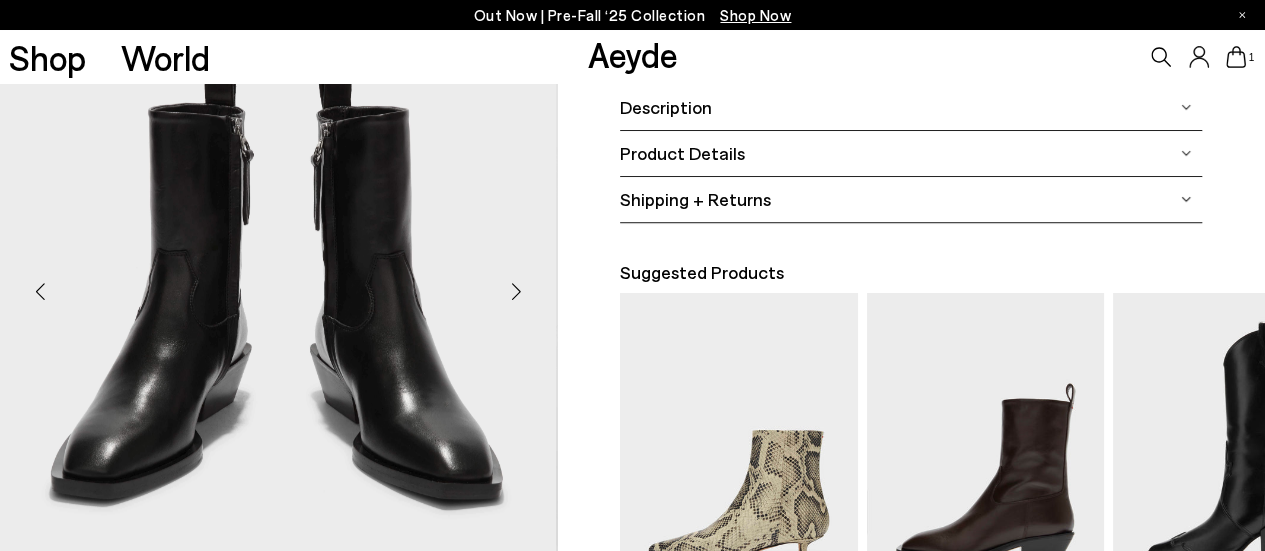 click at bounding box center [517, 292] 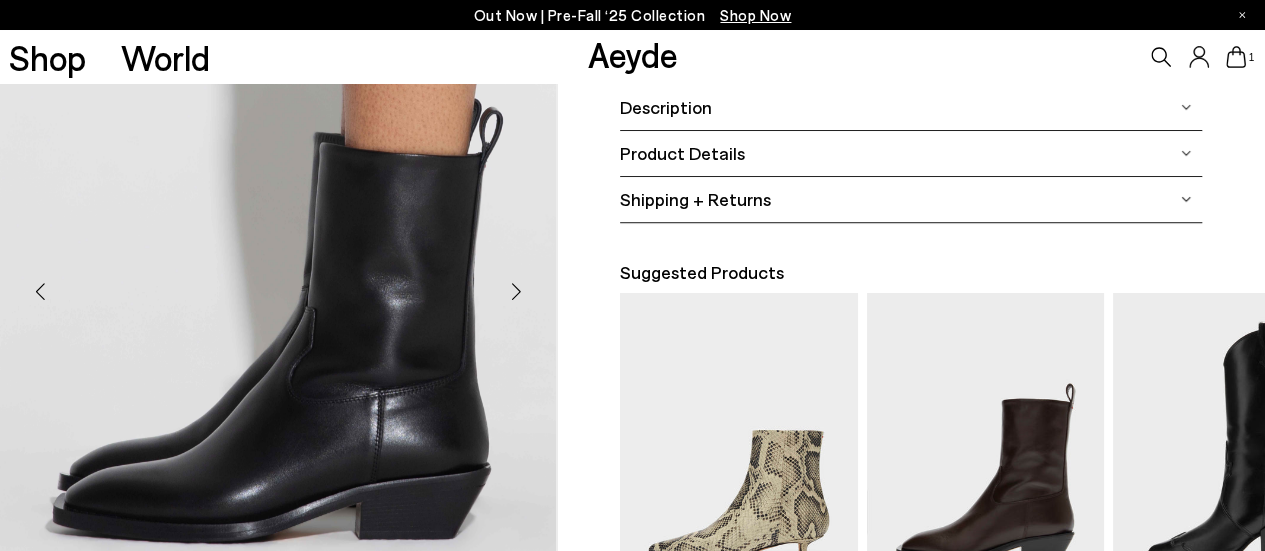 click at bounding box center (517, 292) 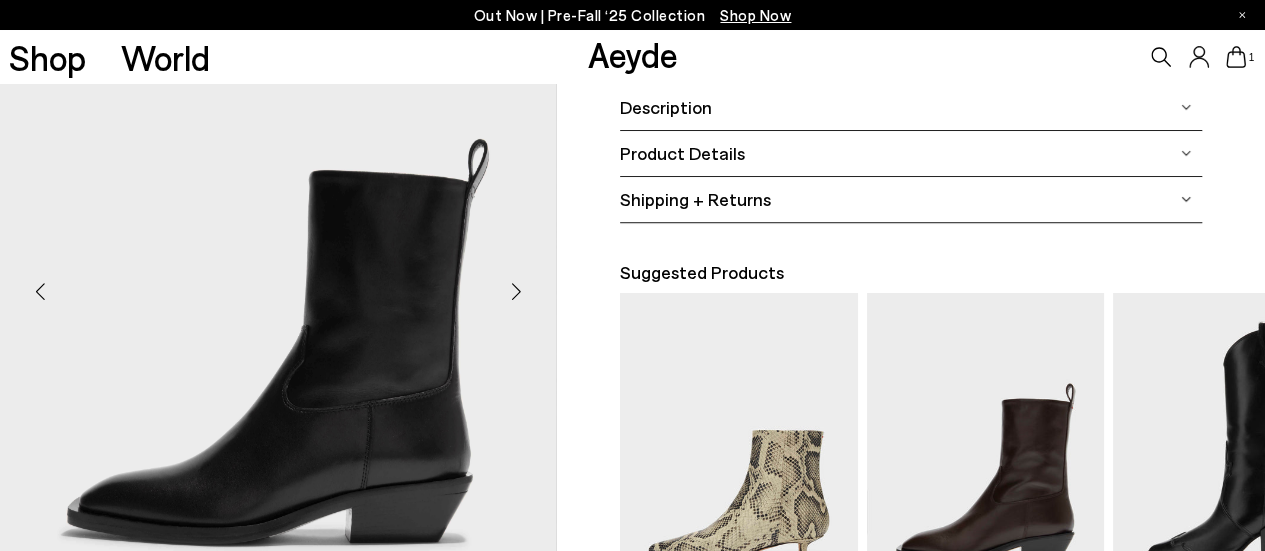 click at bounding box center (517, 292) 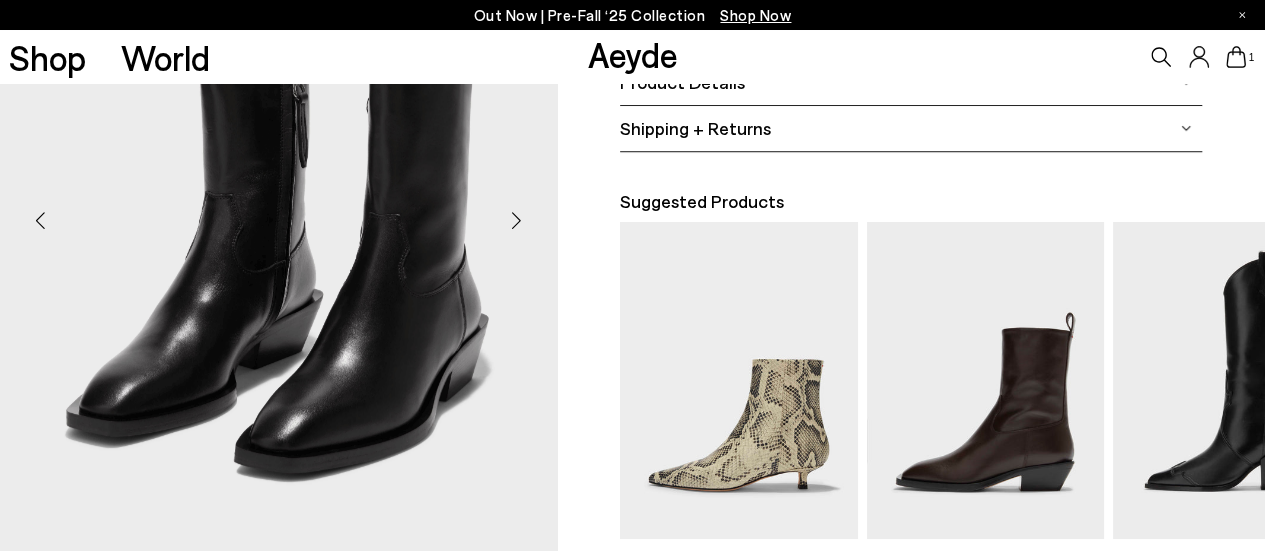 scroll, scrollTop: 400, scrollLeft: 0, axis: vertical 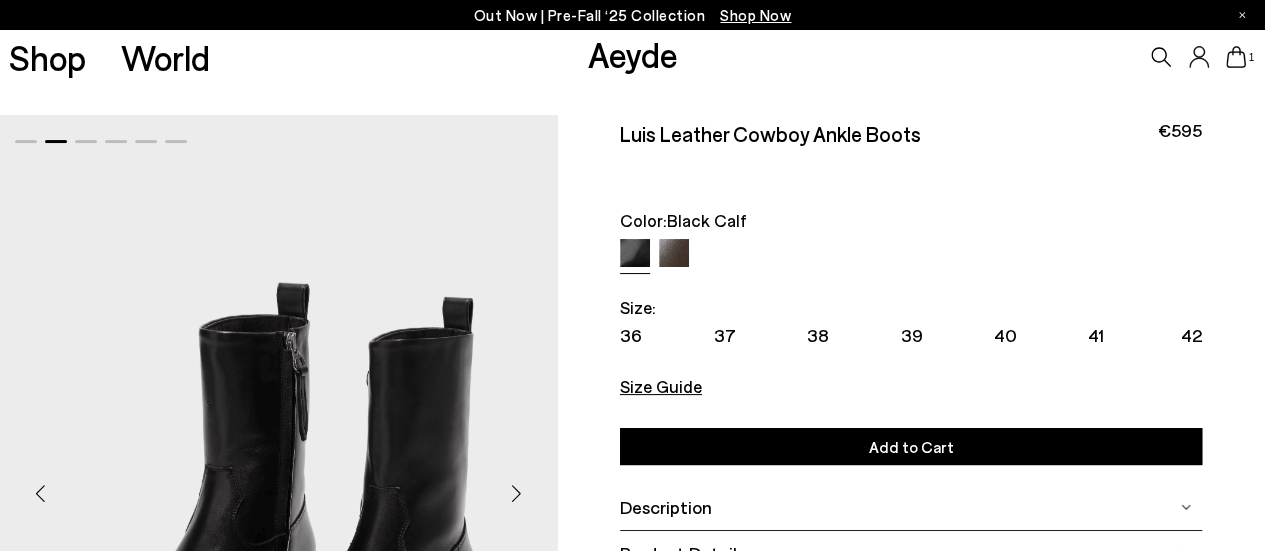 click on "1" at bounding box center (1251, 57) 